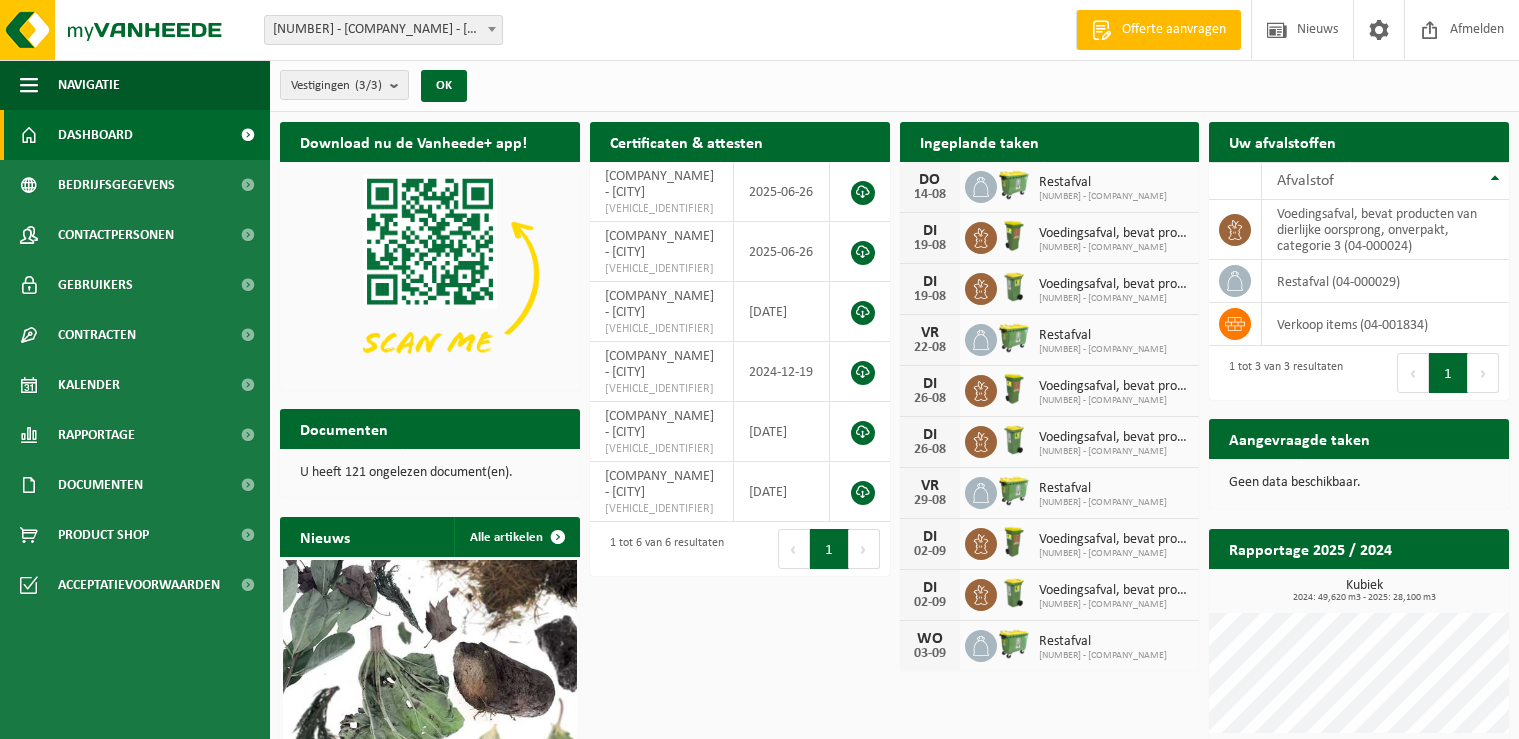 scroll, scrollTop: 0, scrollLeft: 0, axis: both 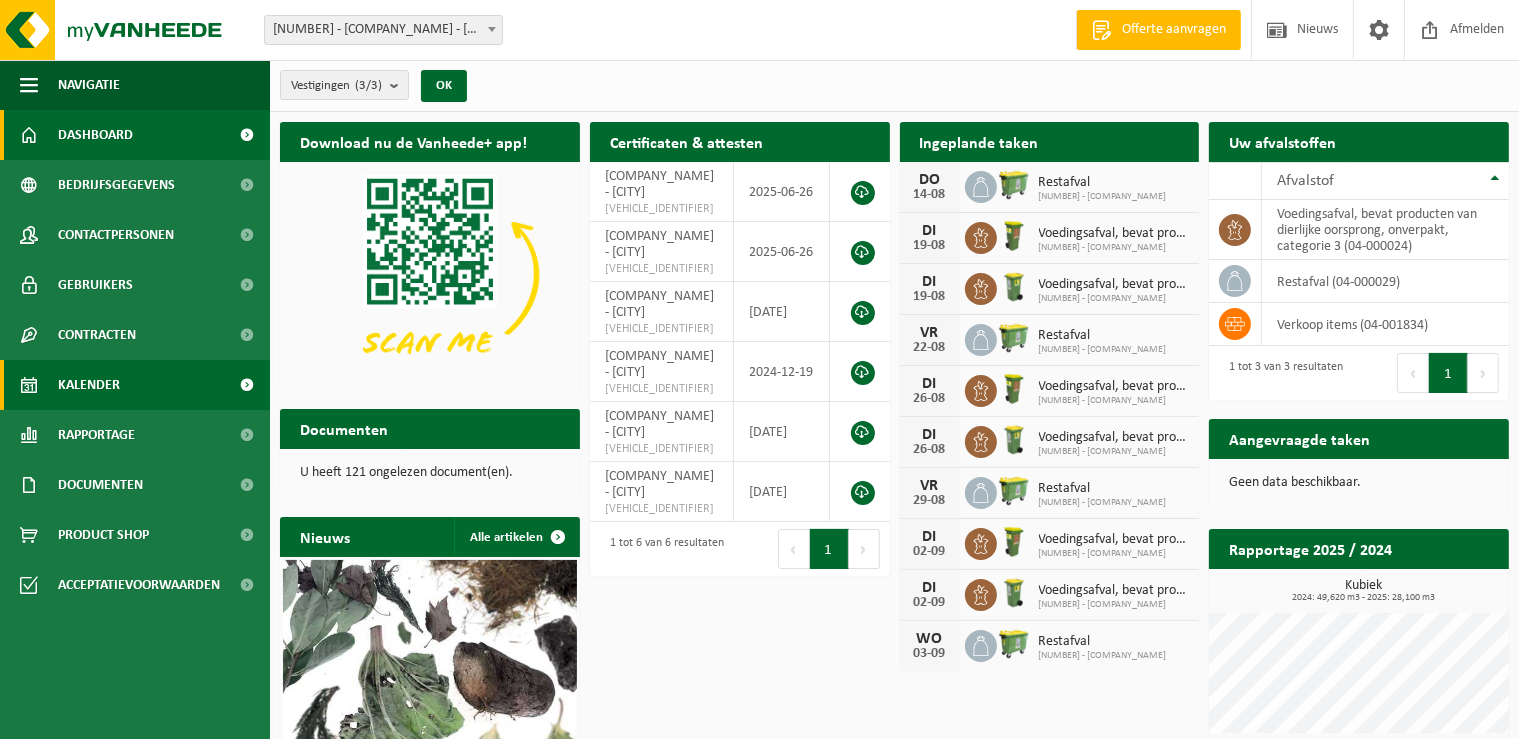 click on "Kalender" at bounding box center [89, 385] 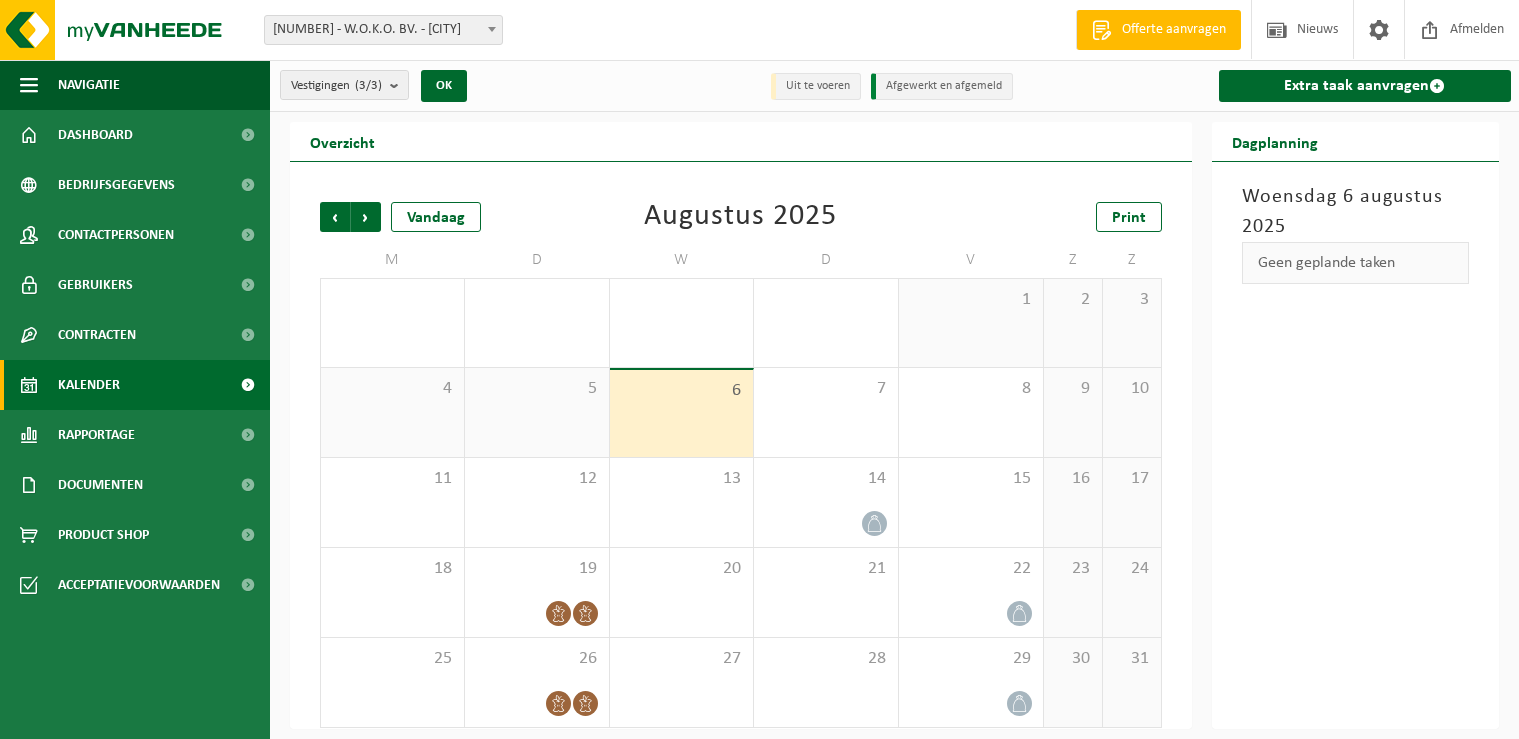 scroll, scrollTop: 0, scrollLeft: 0, axis: both 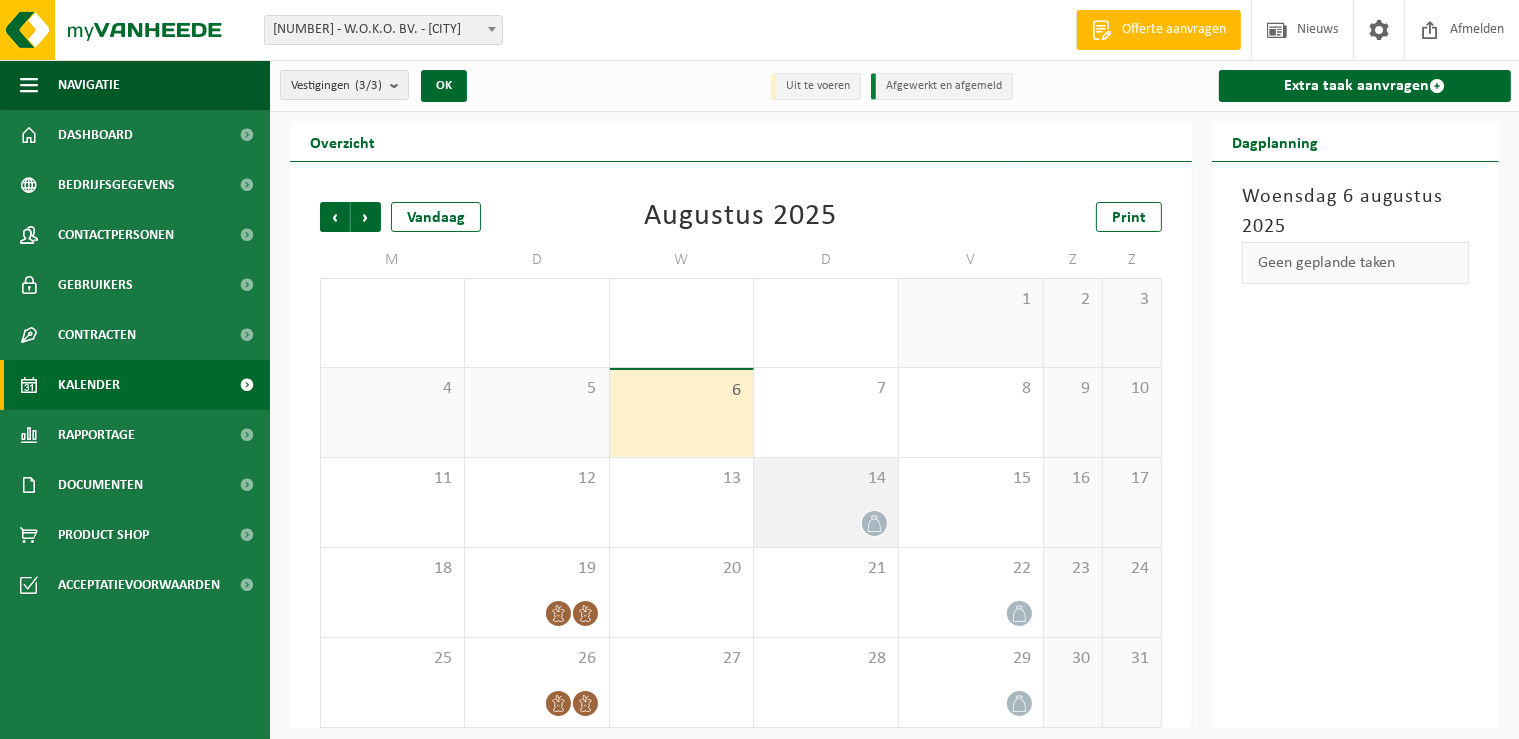 click 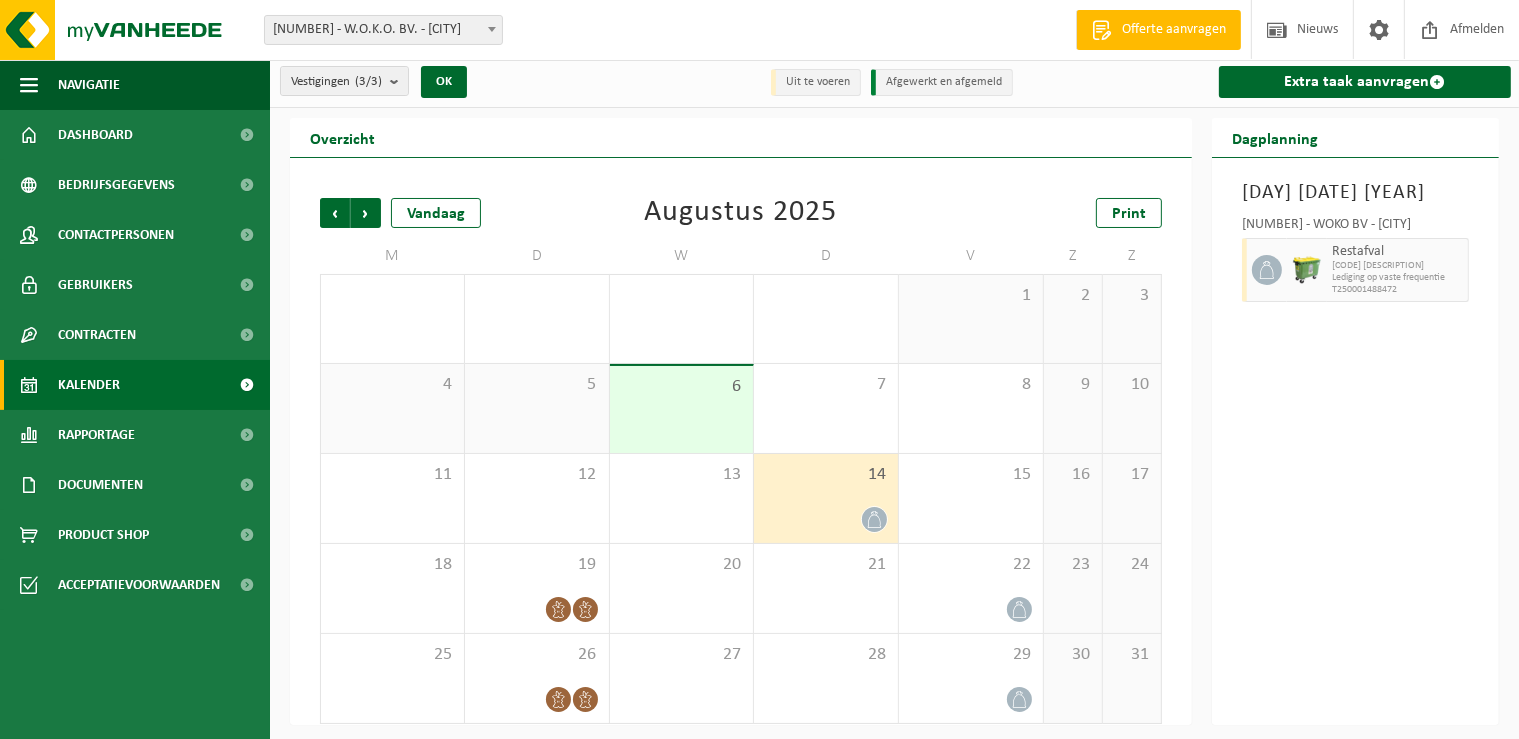 scroll, scrollTop: 8, scrollLeft: 0, axis: vertical 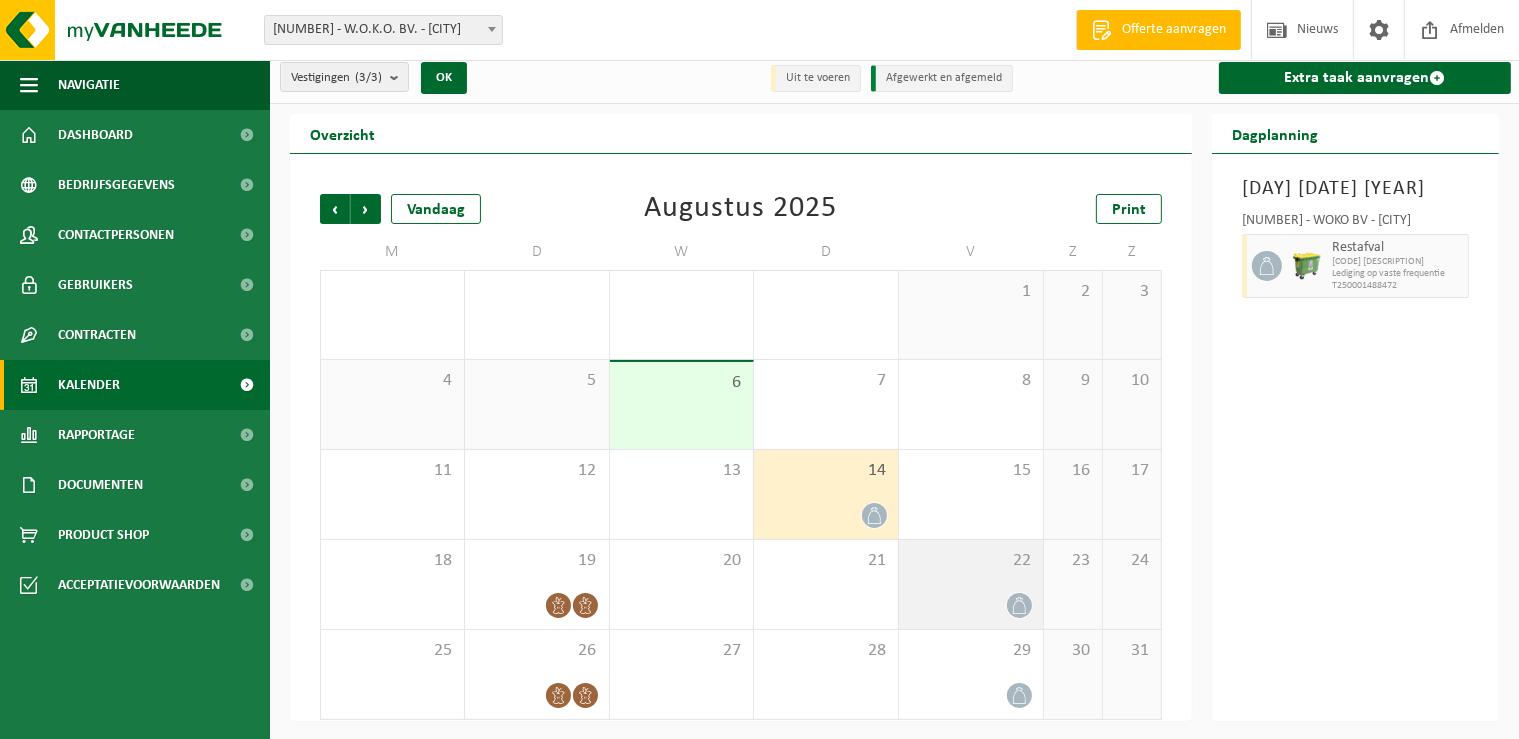 click 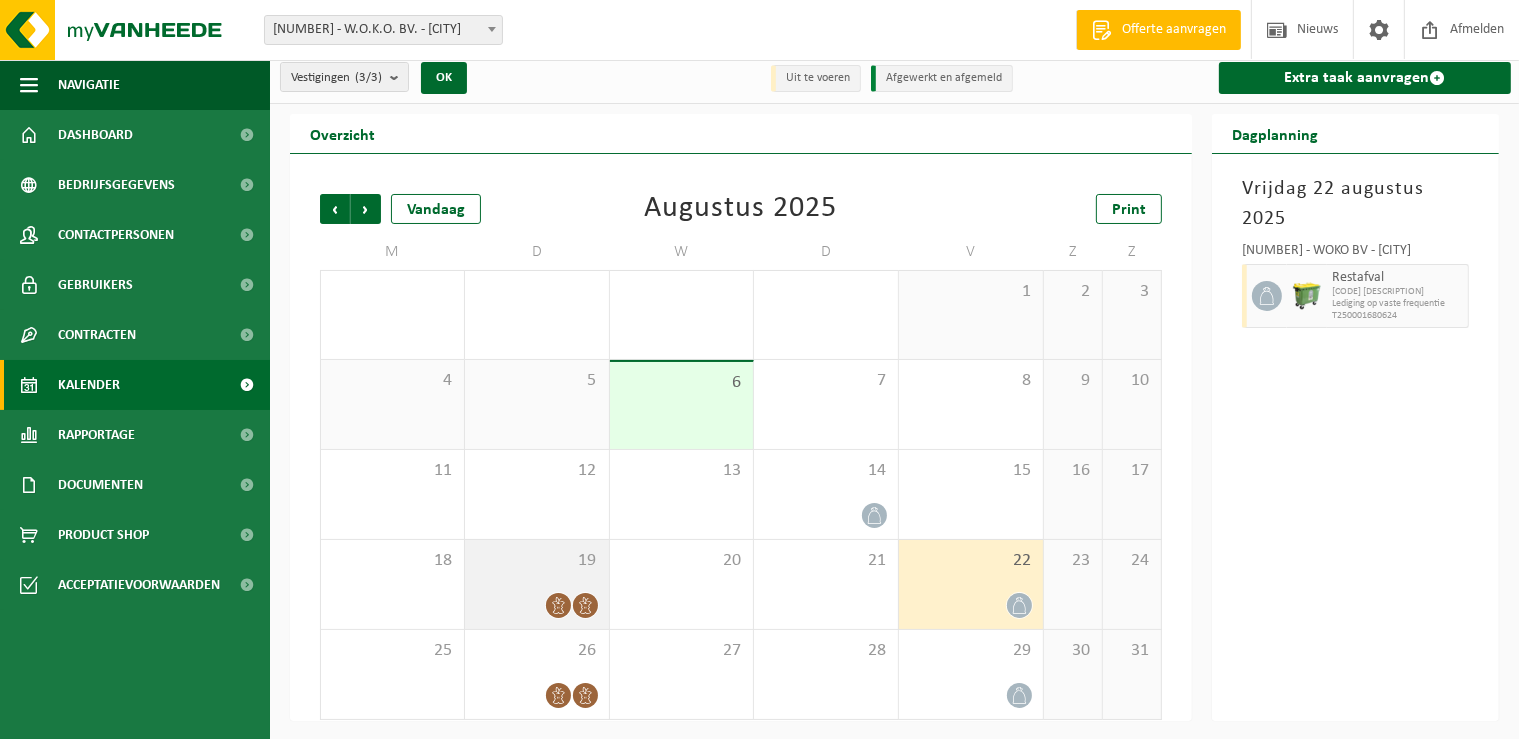 click at bounding box center [558, 605] 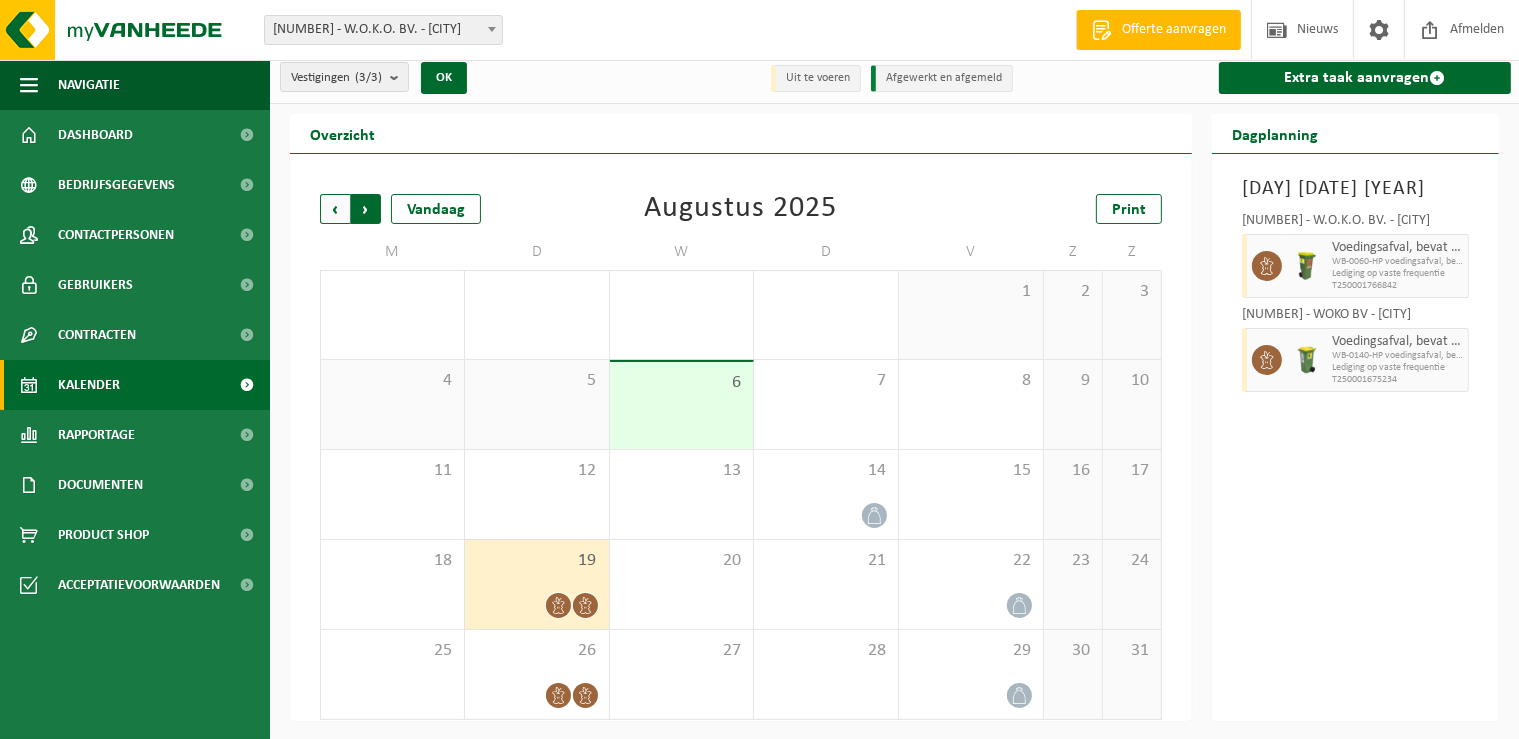 click on "Vorige" at bounding box center (335, 209) 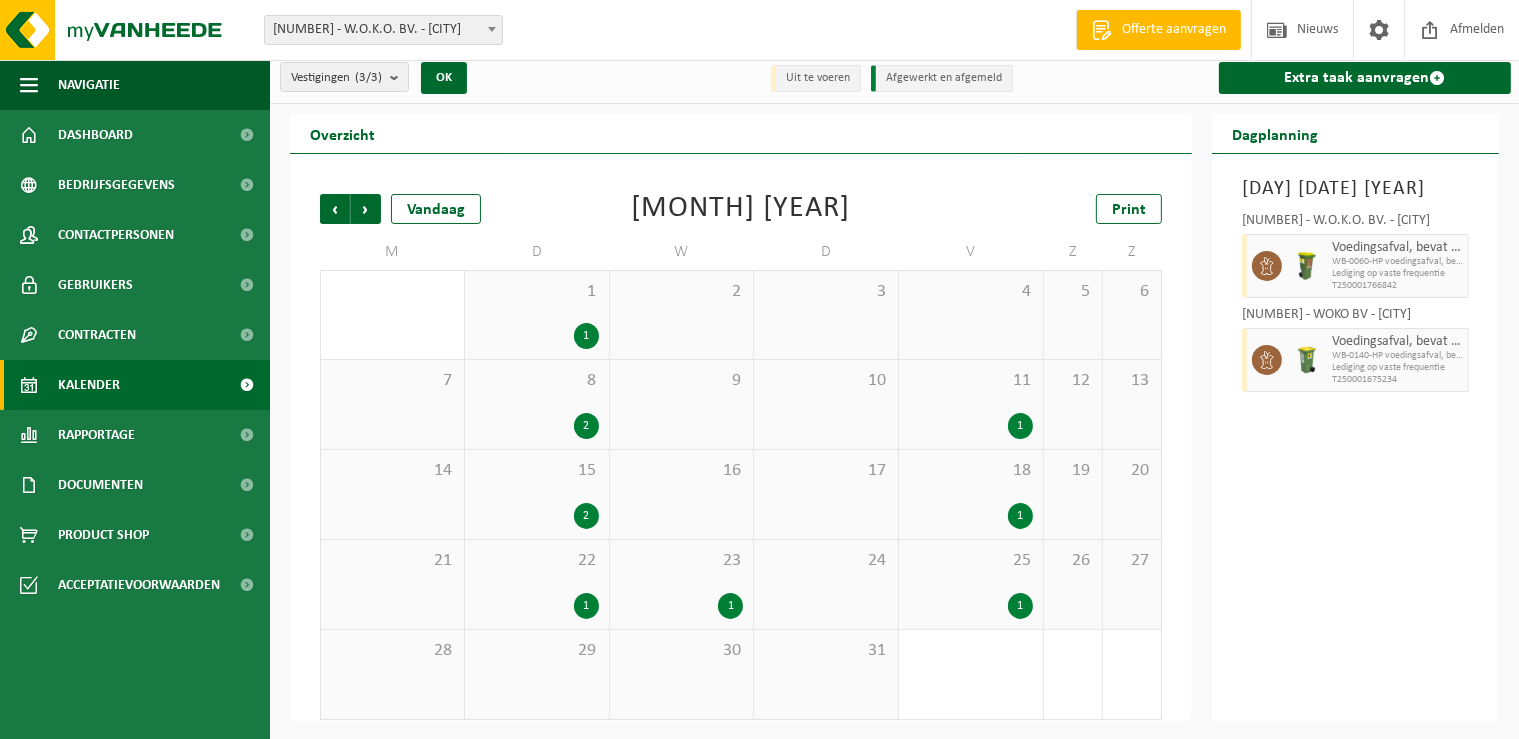 click on "1" at bounding box center (586, 606) 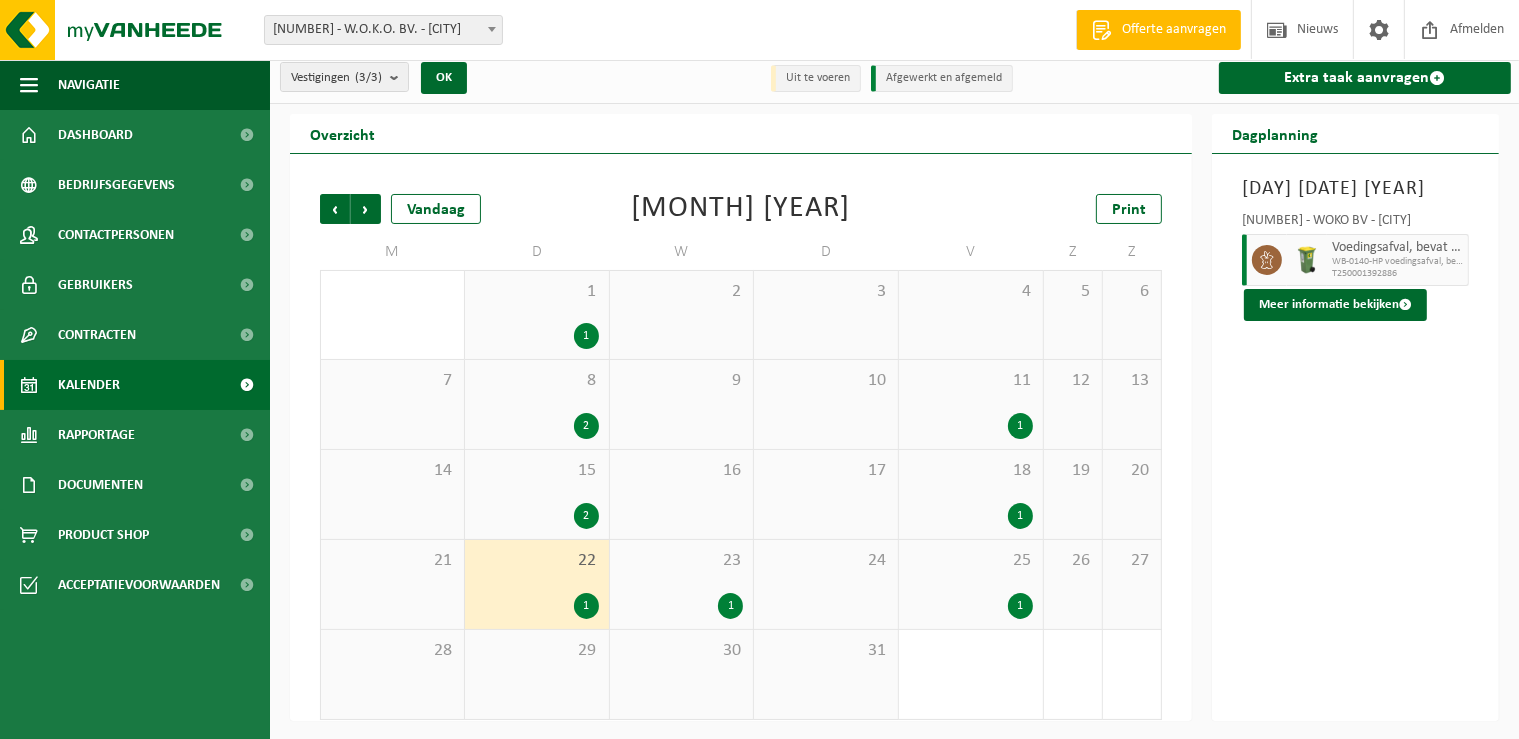 click on "2" at bounding box center [586, 516] 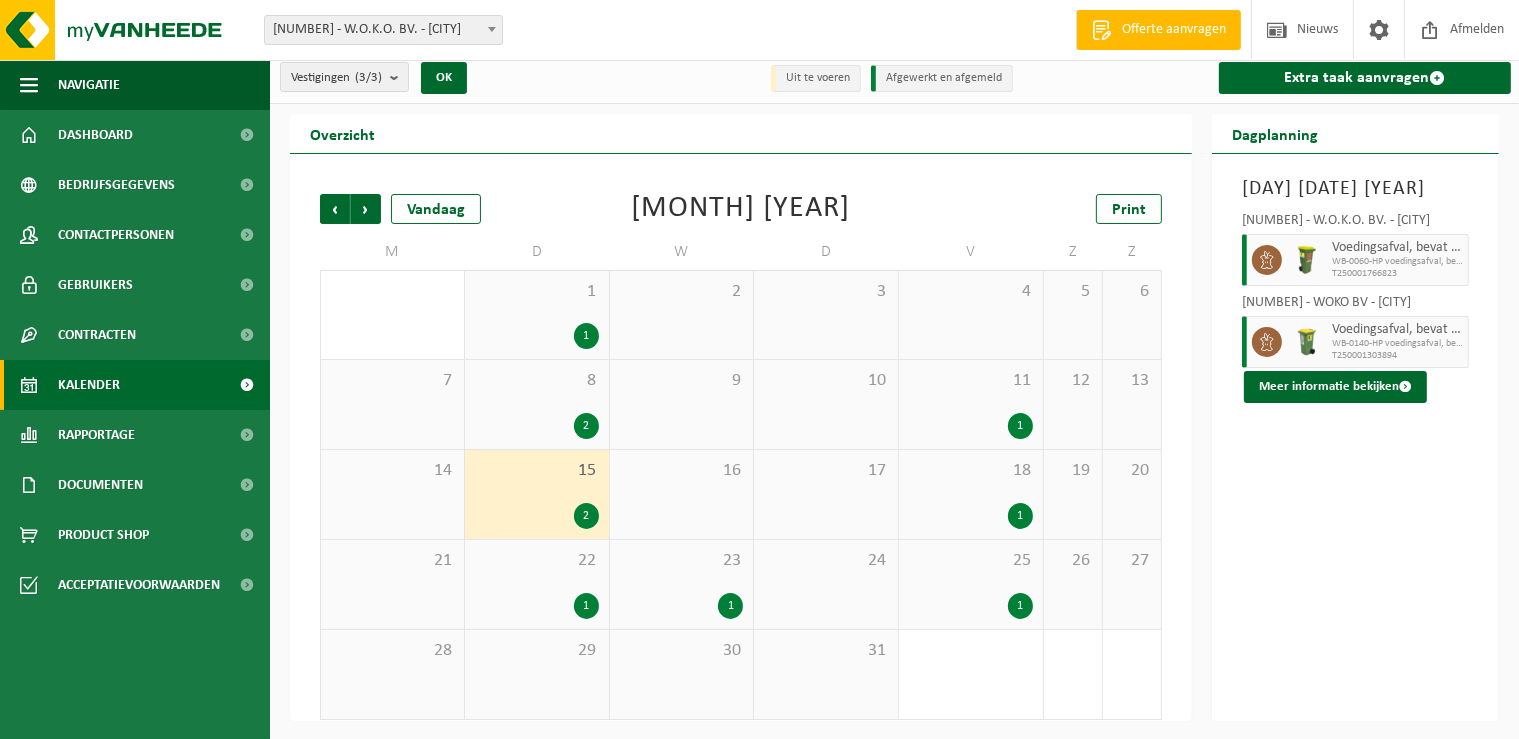 click on "2" at bounding box center (586, 426) 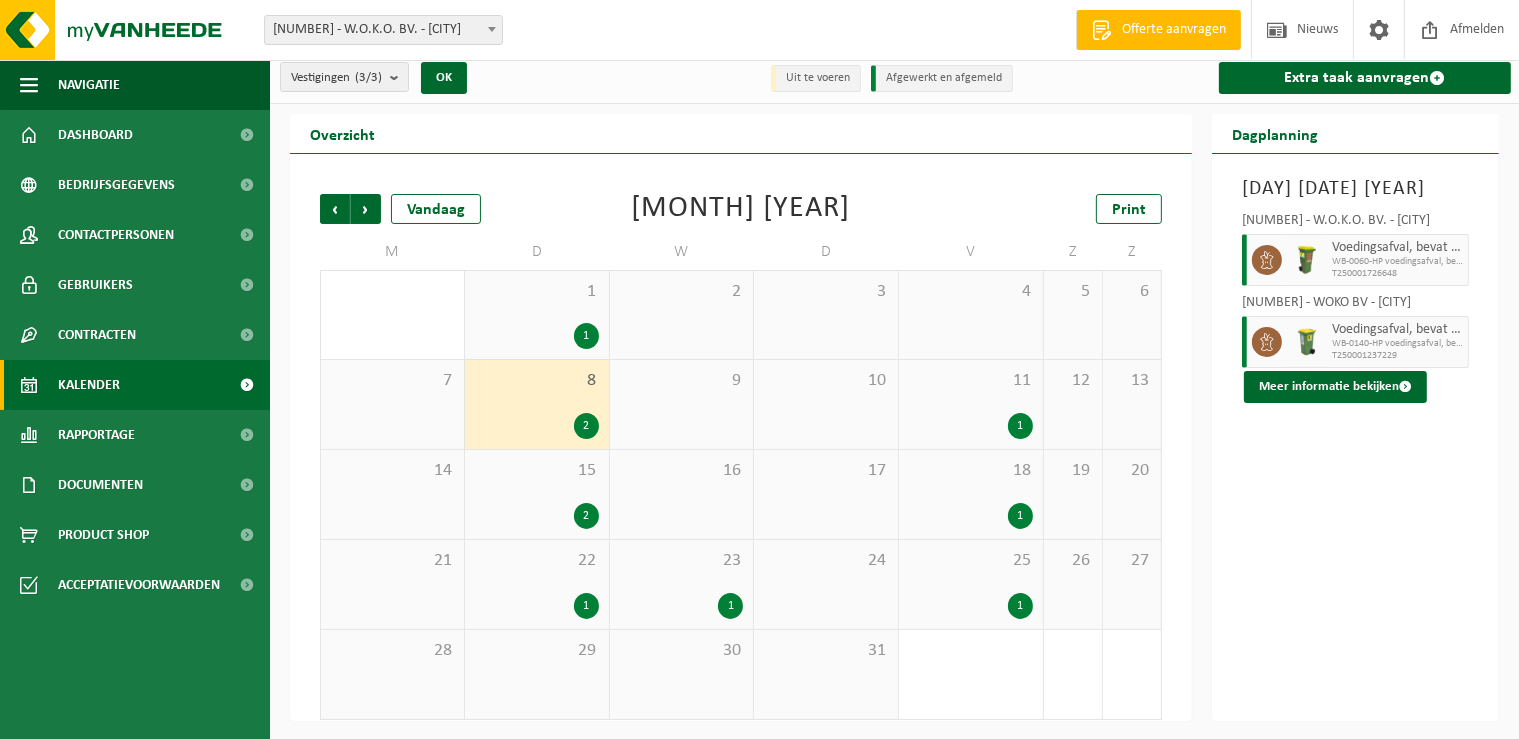 click on "2" at bounding box center (586, 516) 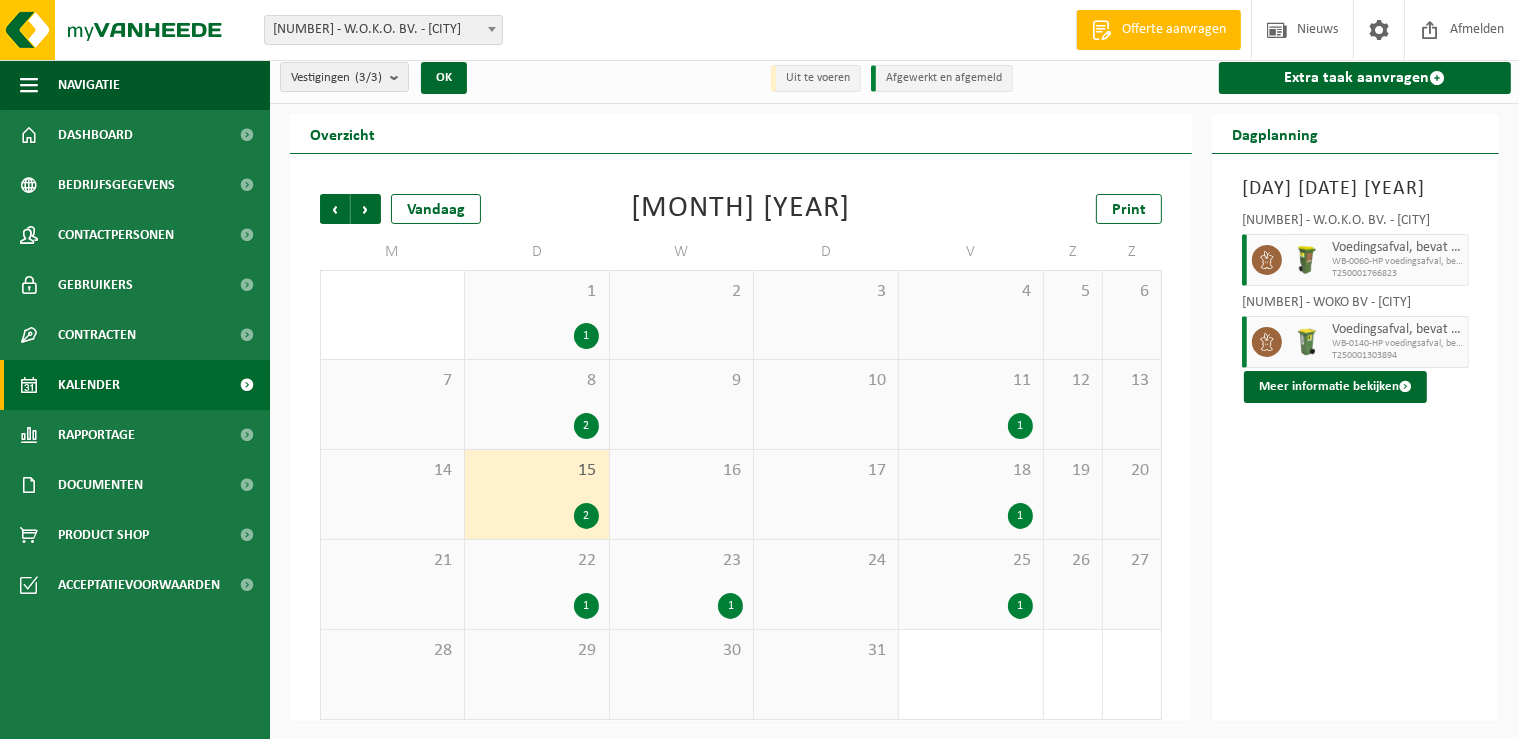 click on "1" at bounding box center [730, 606] 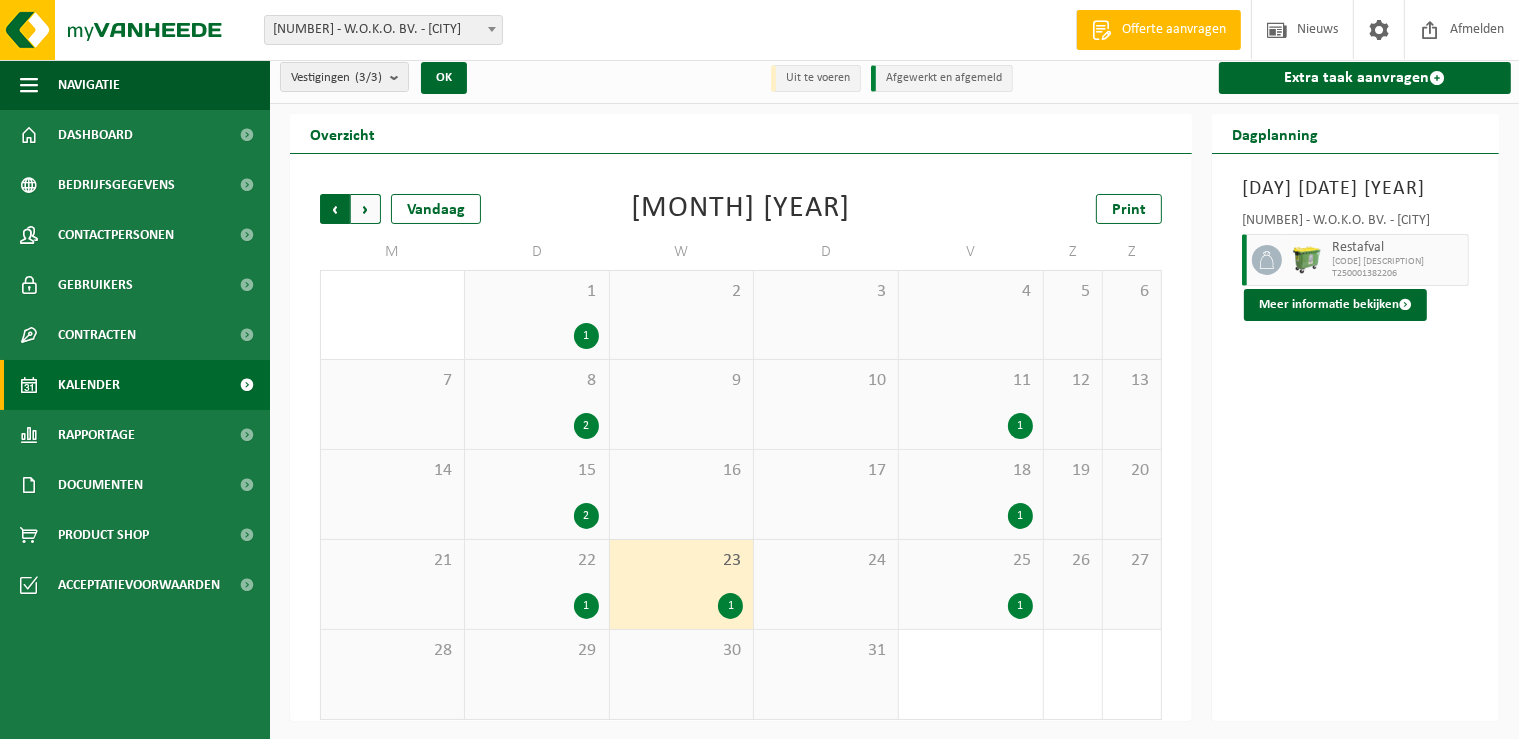 click on "Volgende" at bounding box center [366, 209] 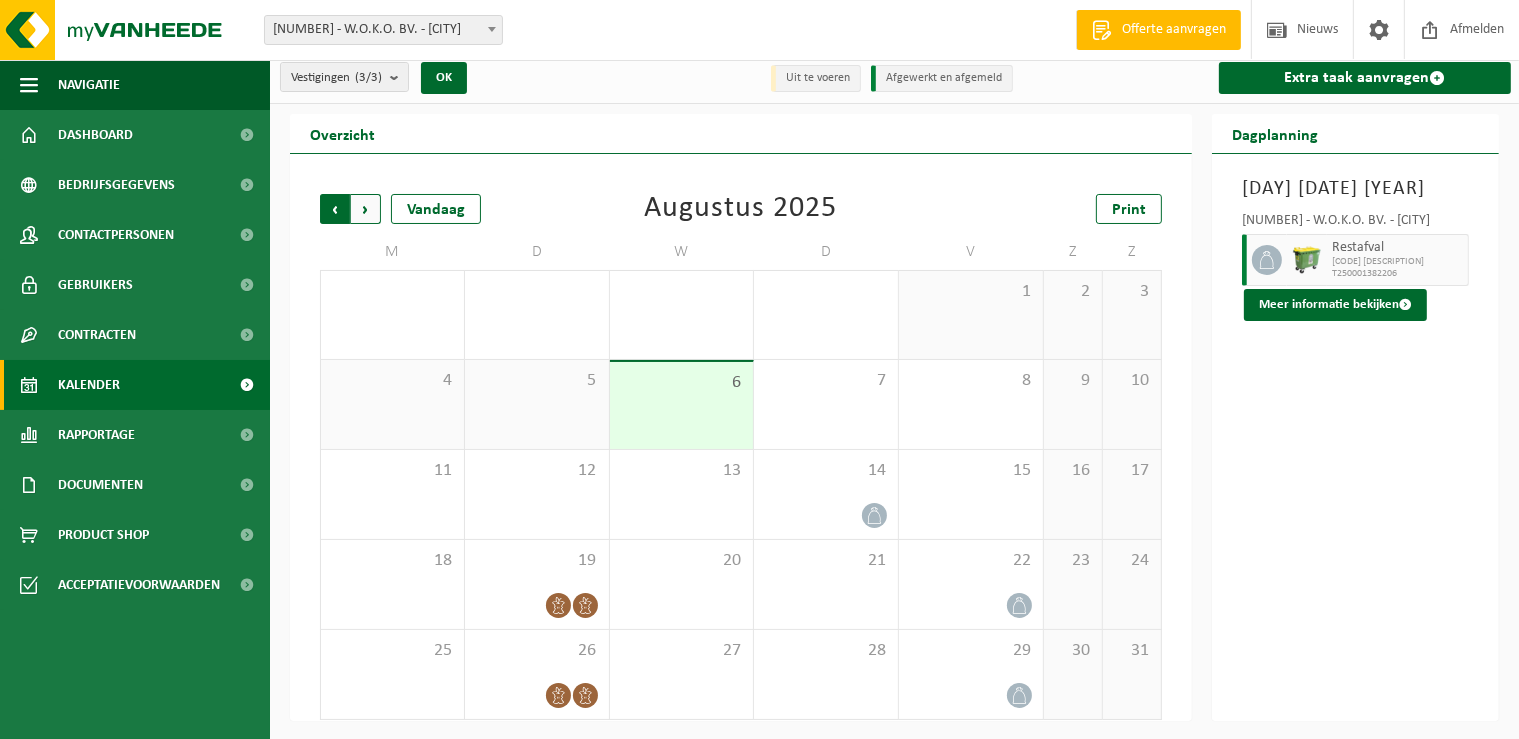 click on "Volgende" at bounding box center (366, 209) 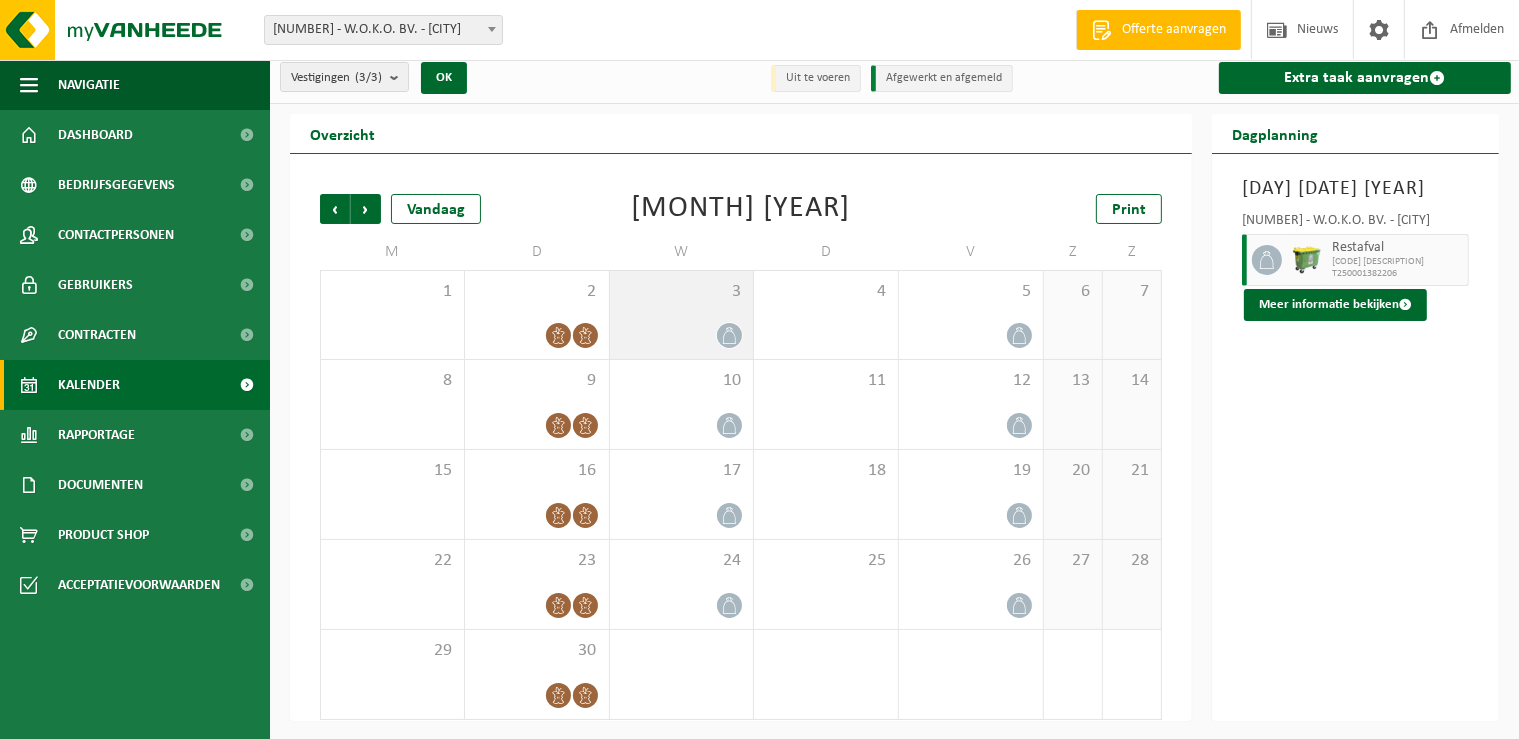 click 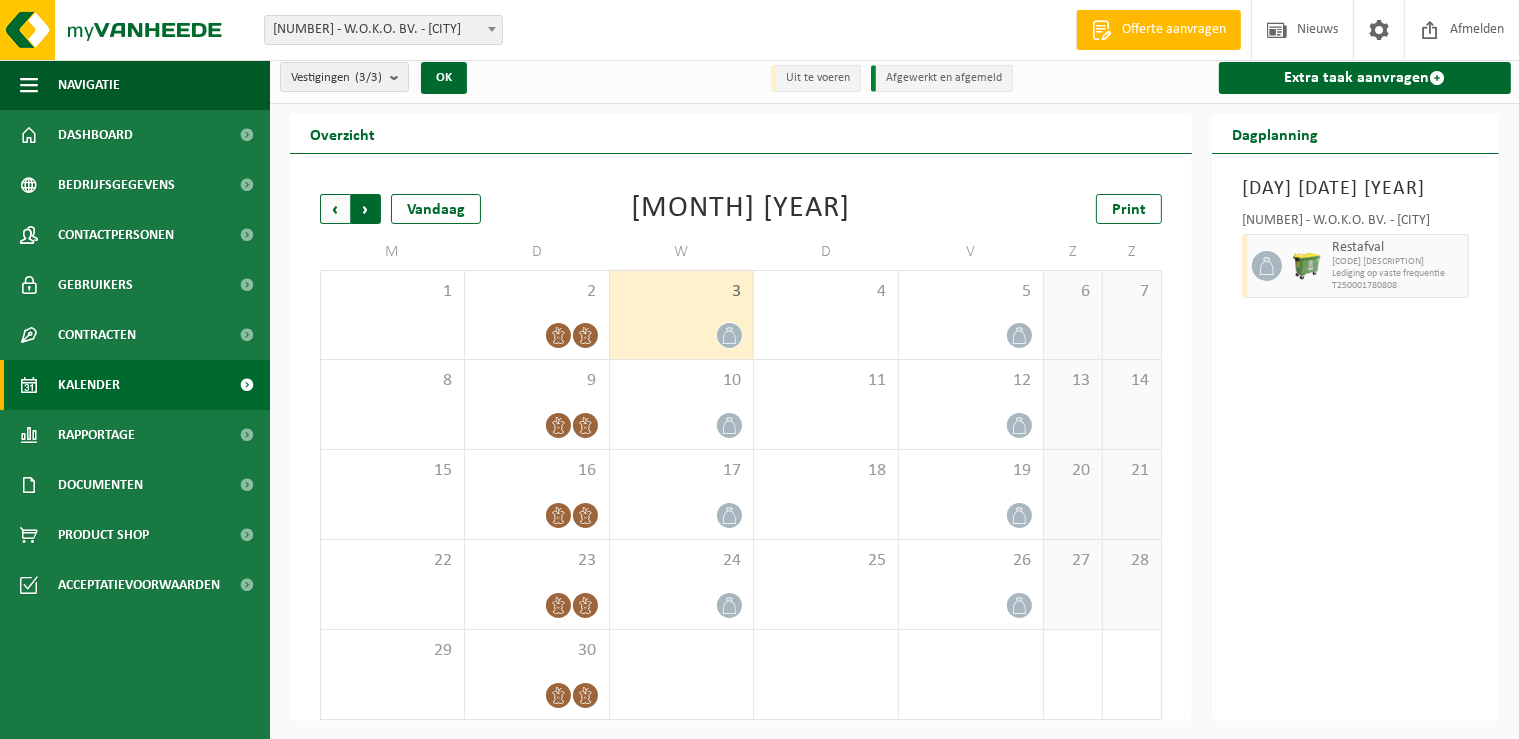 click on "Vorige" at bounding box center [335, 209] 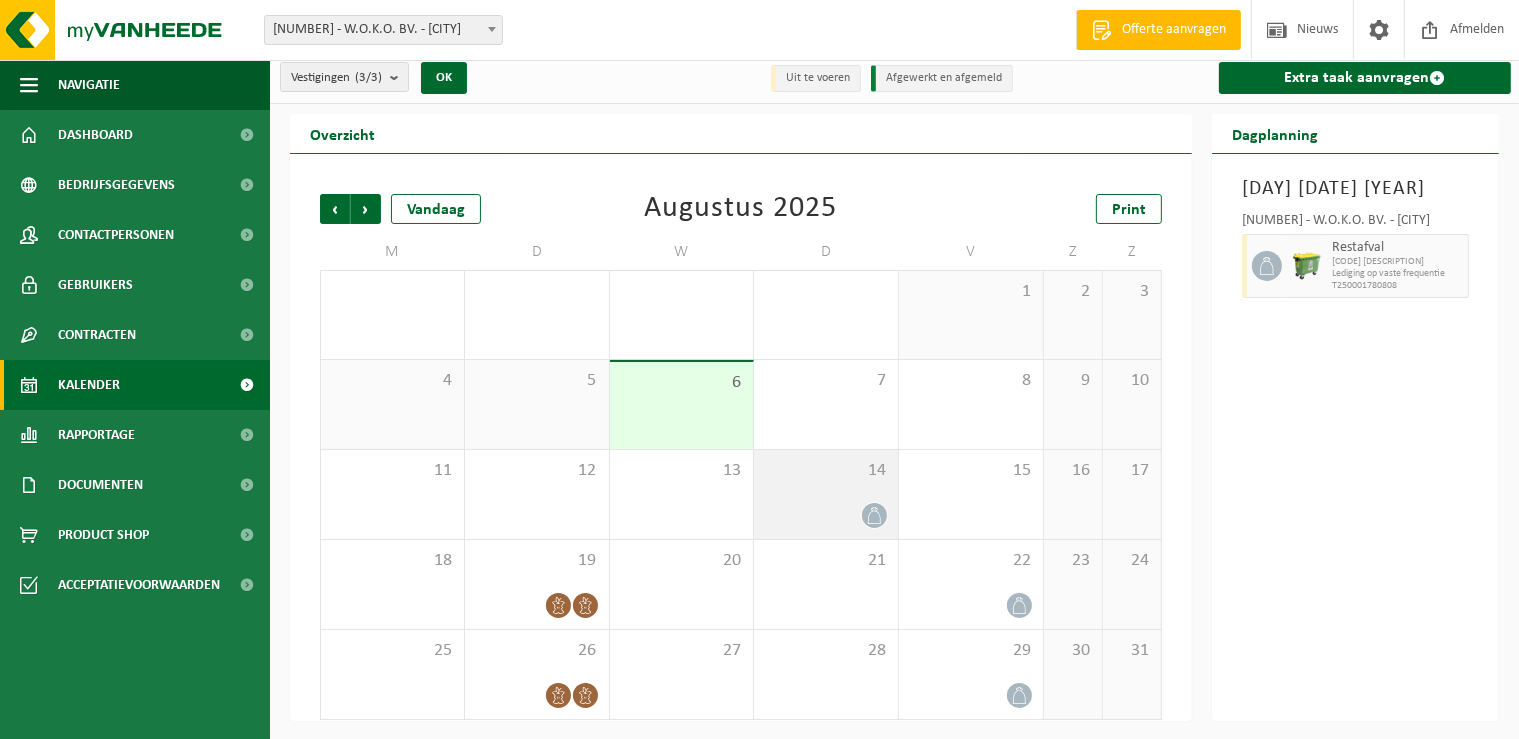 click 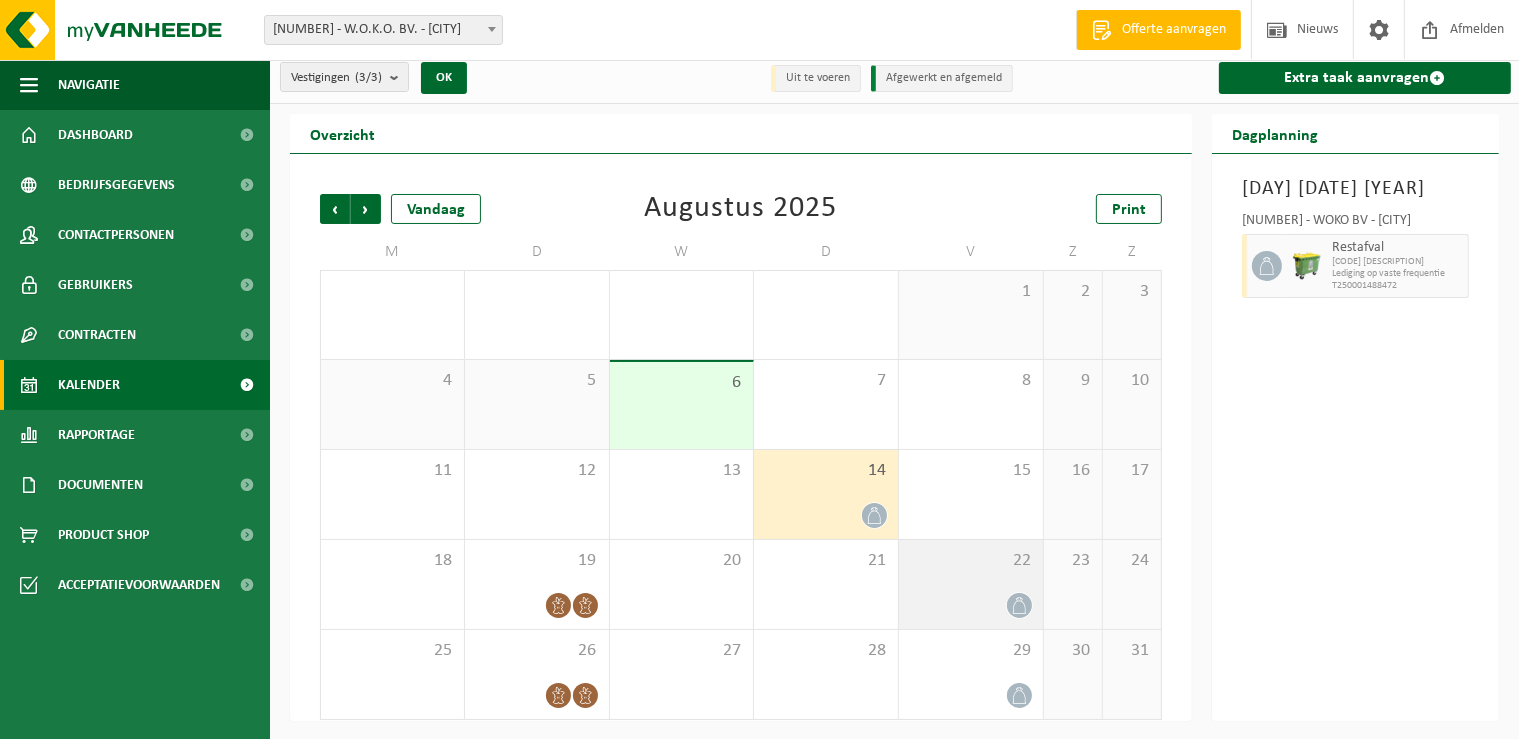 click 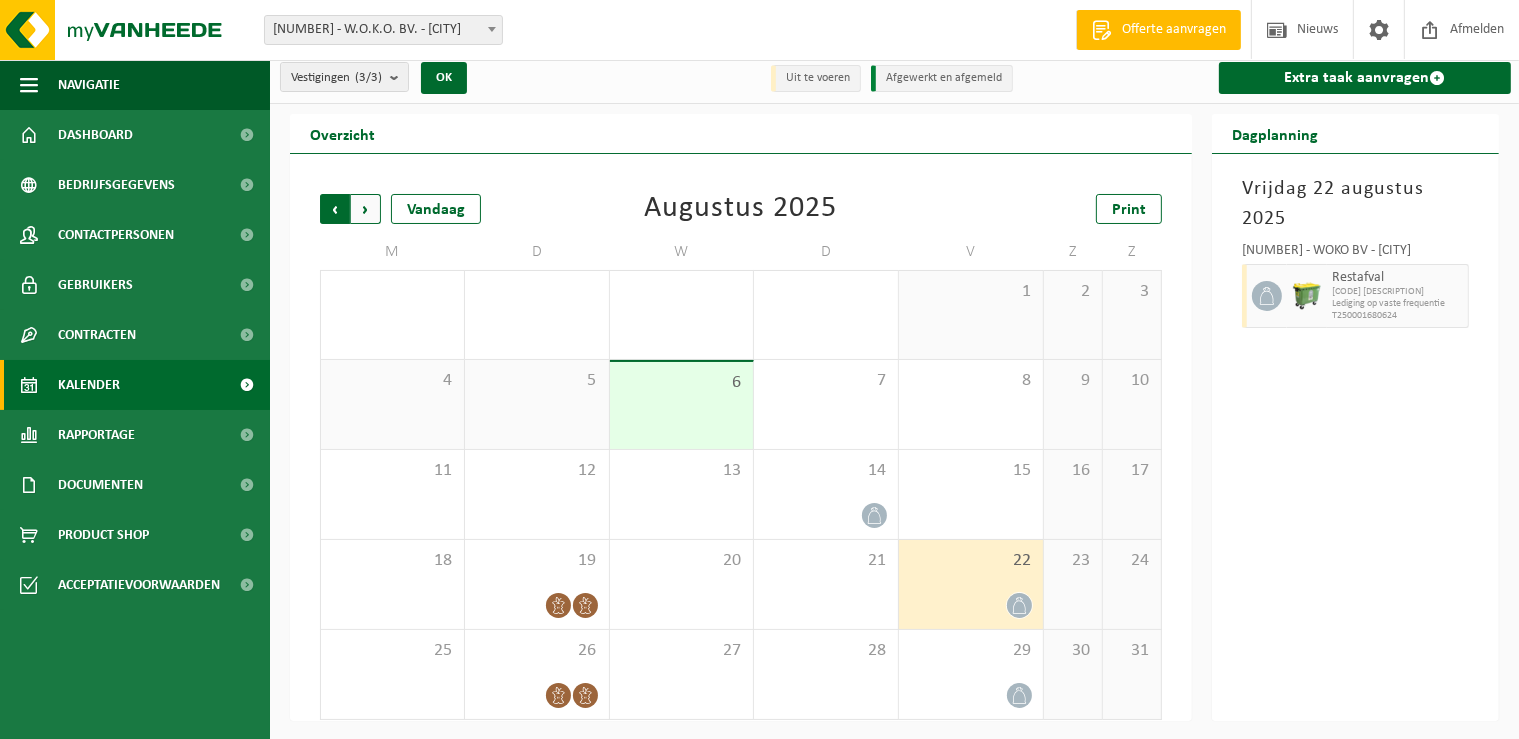 click on "Volgende" at bounding box center (366, 209) 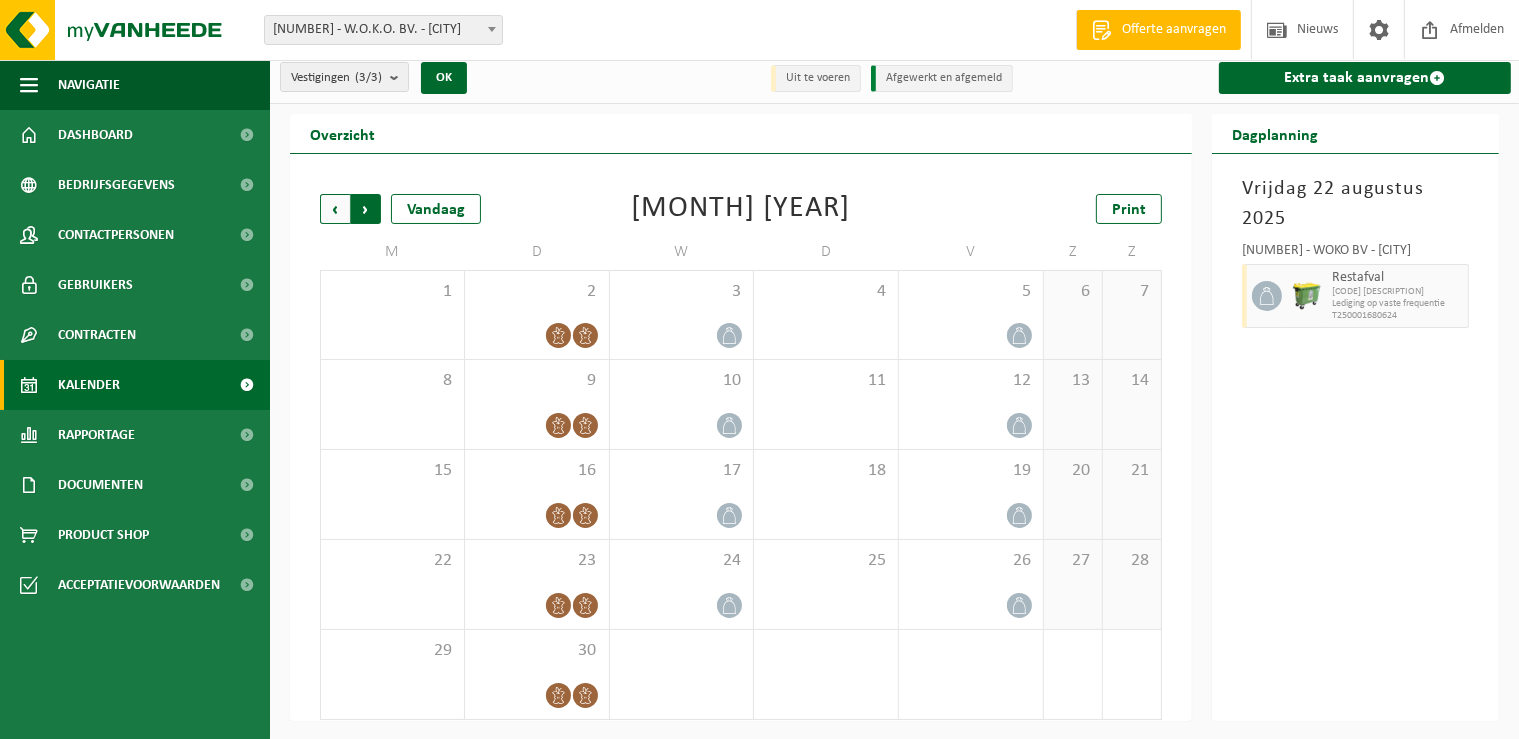 click on "Vorige" at bounding box center [335, 209] 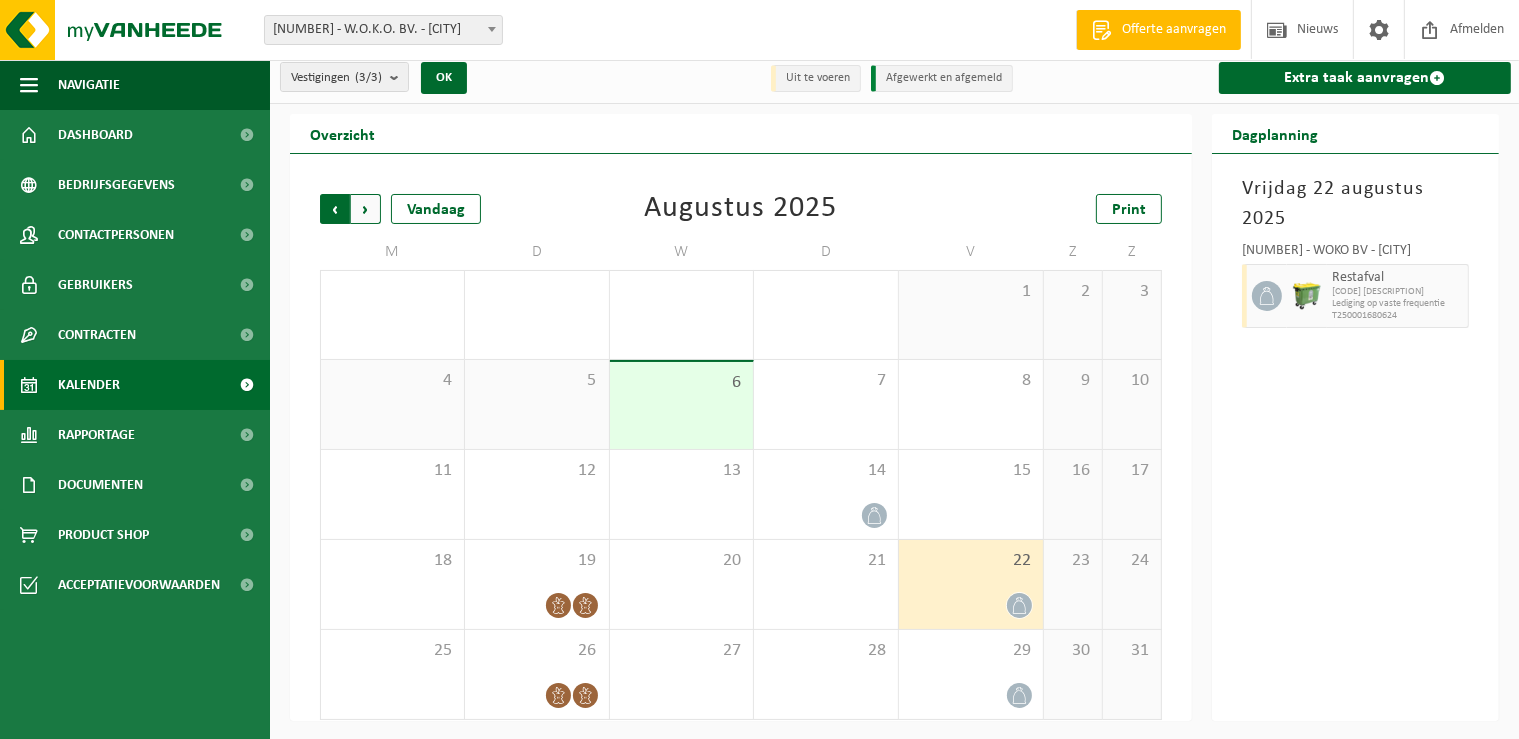 click on "Volgende" at bounding box center [366, 209] 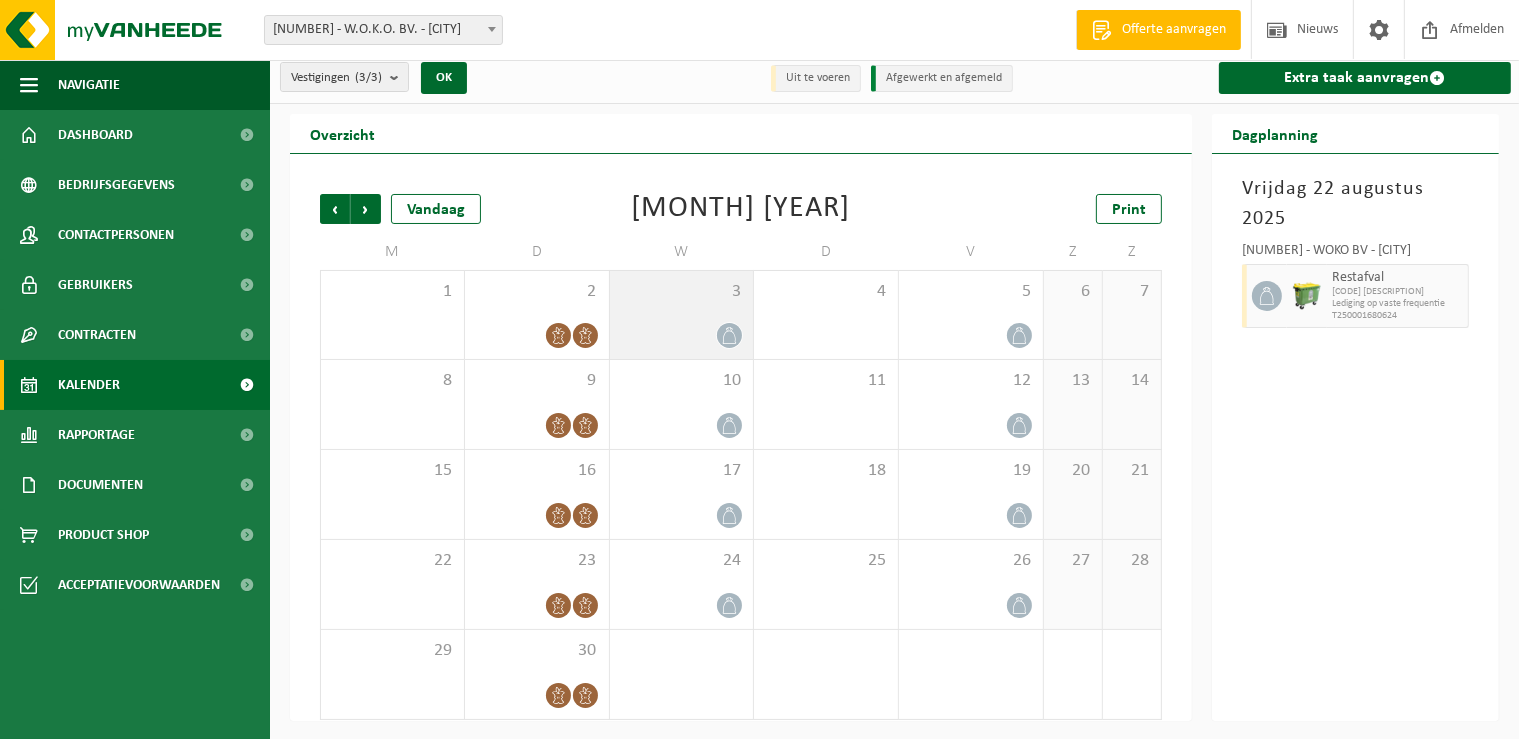 click at bounding box center (729, 335) 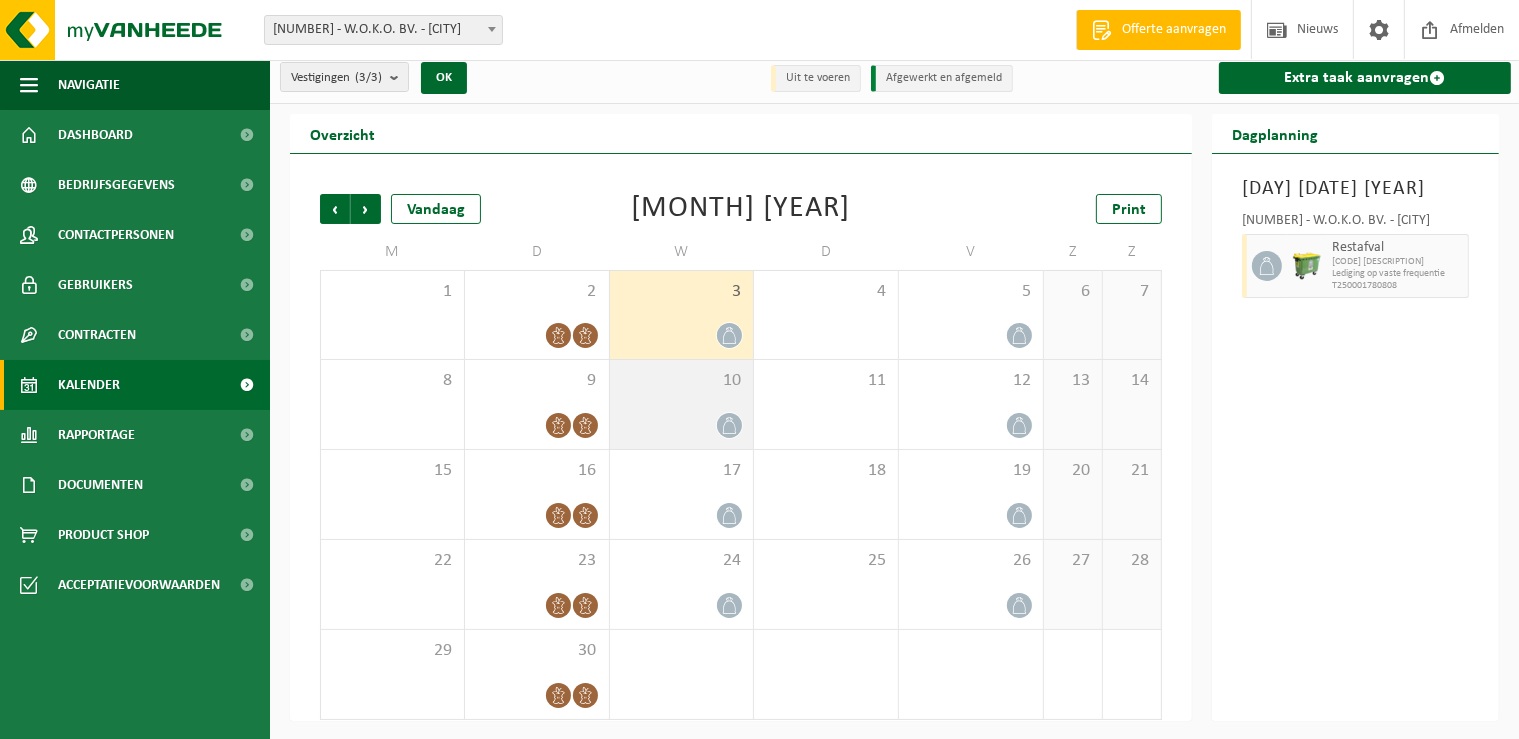 click 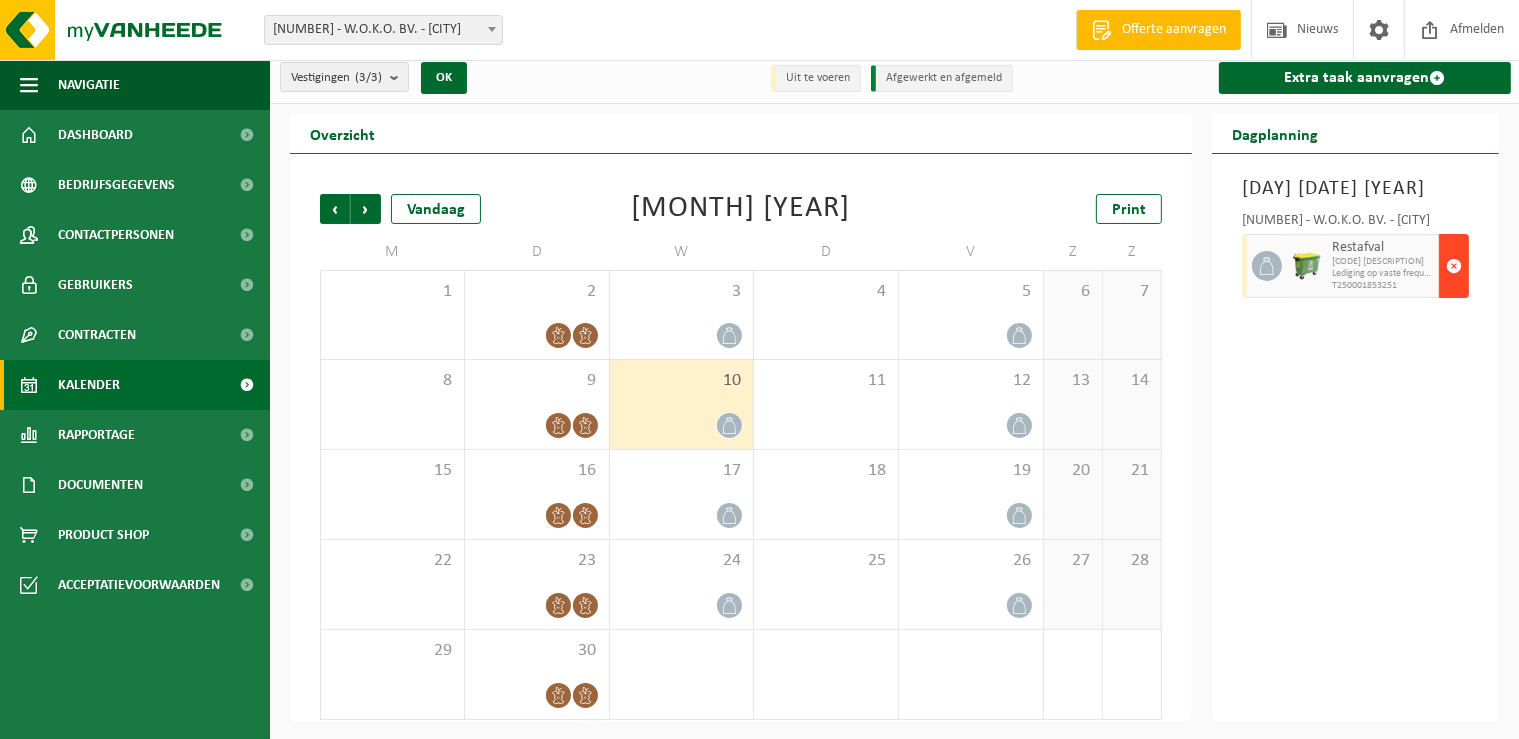 click at bounding box center [1454, 266] 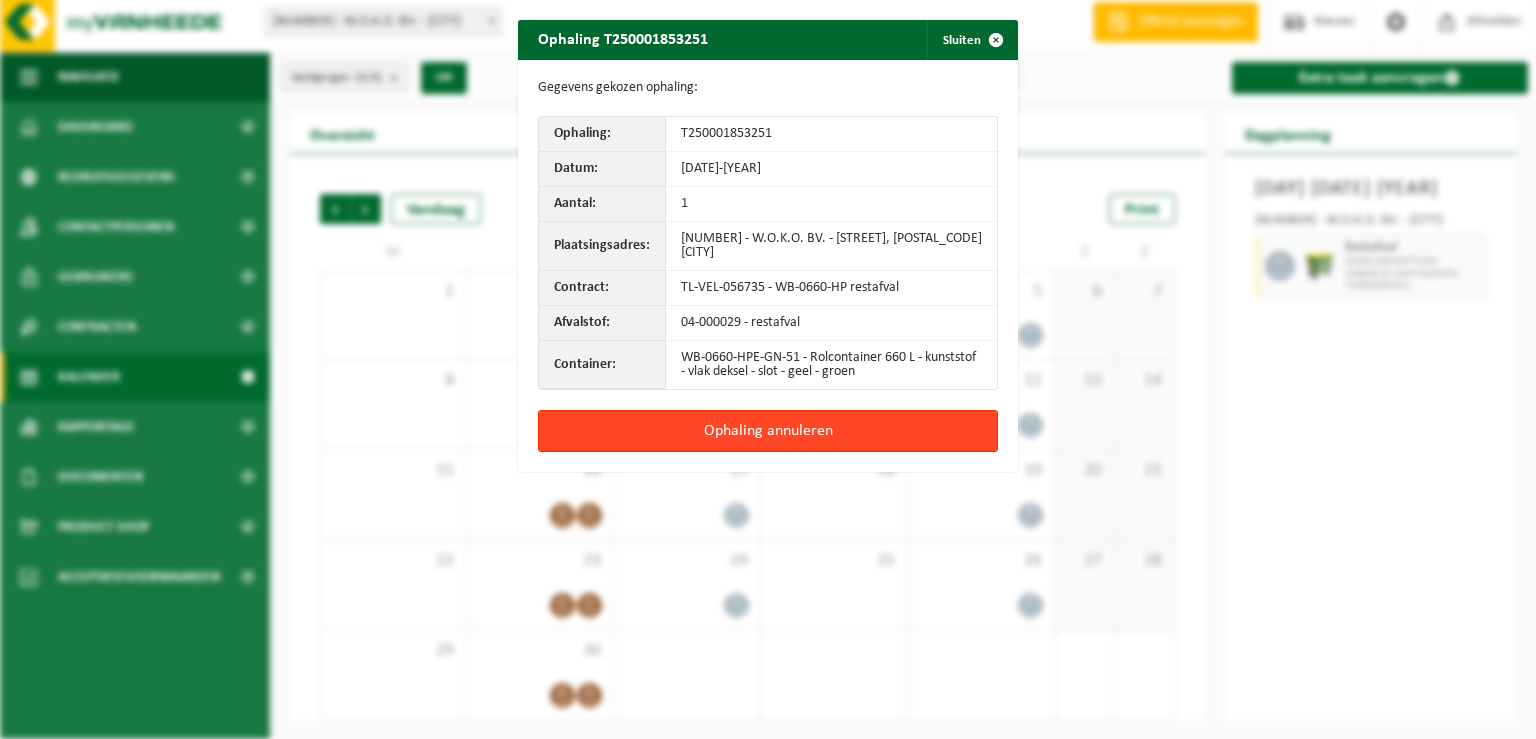 click on "Ophaling annuleren" at bounding box center (768, 431) 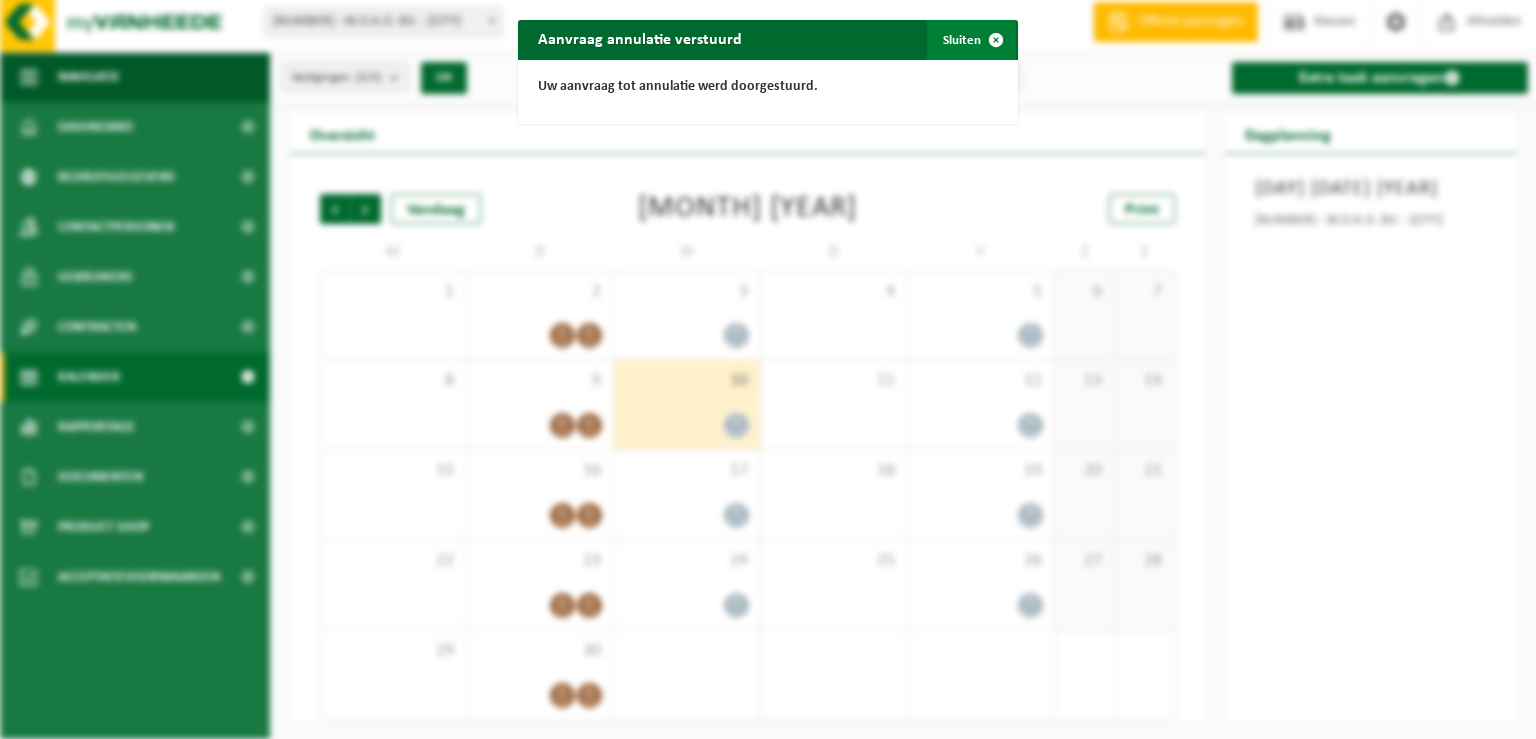 click on "Sluiten" at bounding box center [971, 40] 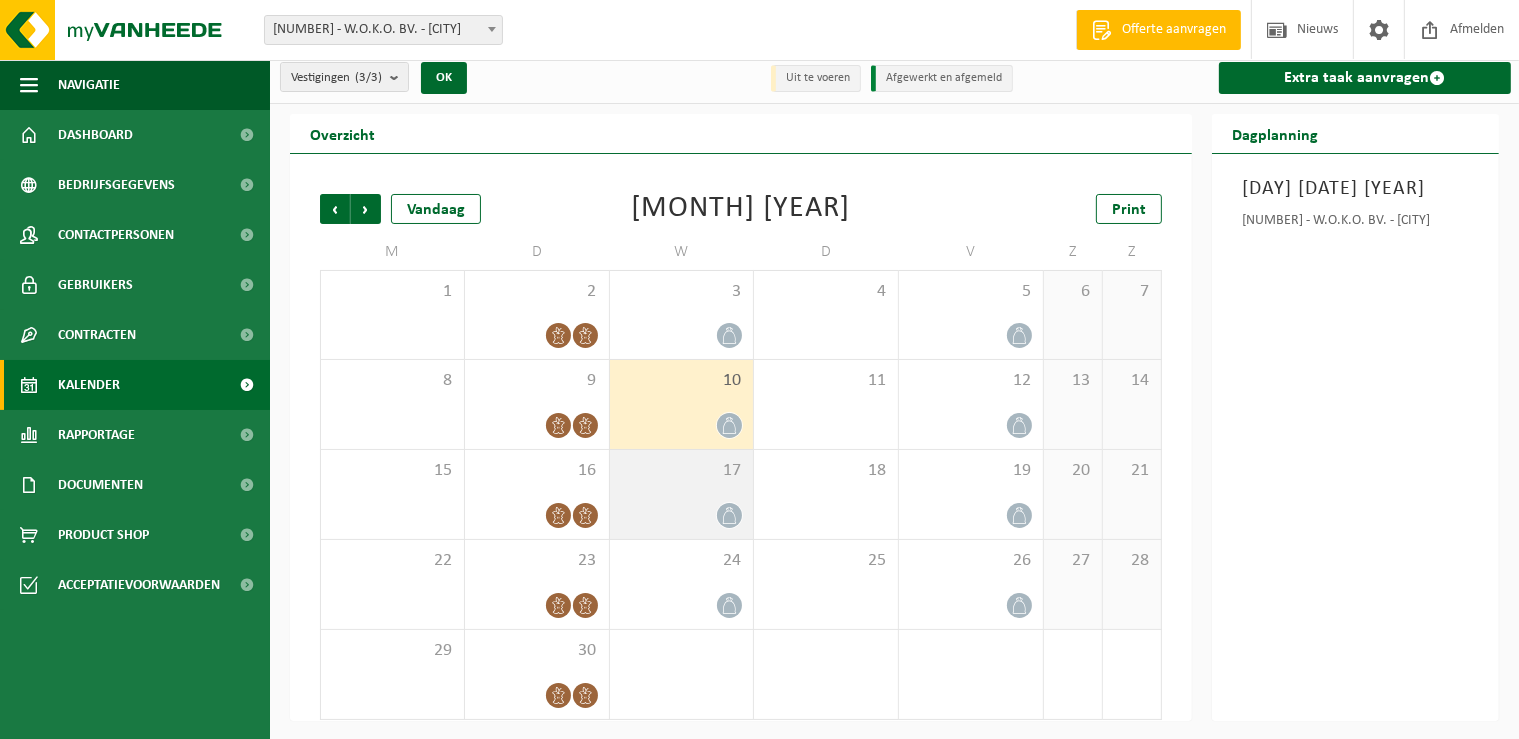 click at bounding box center [729, 515] 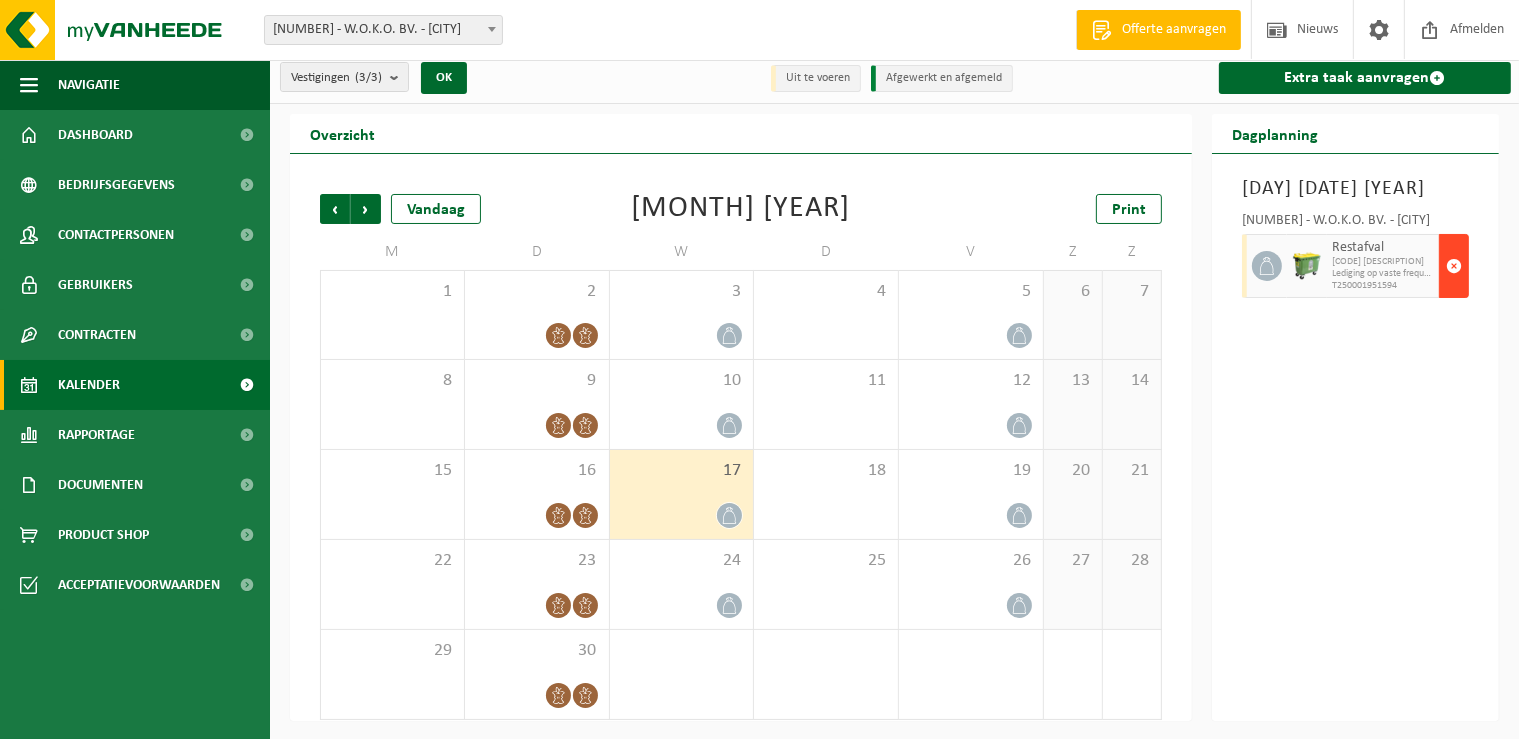 click at bounding box center (1454, 266) 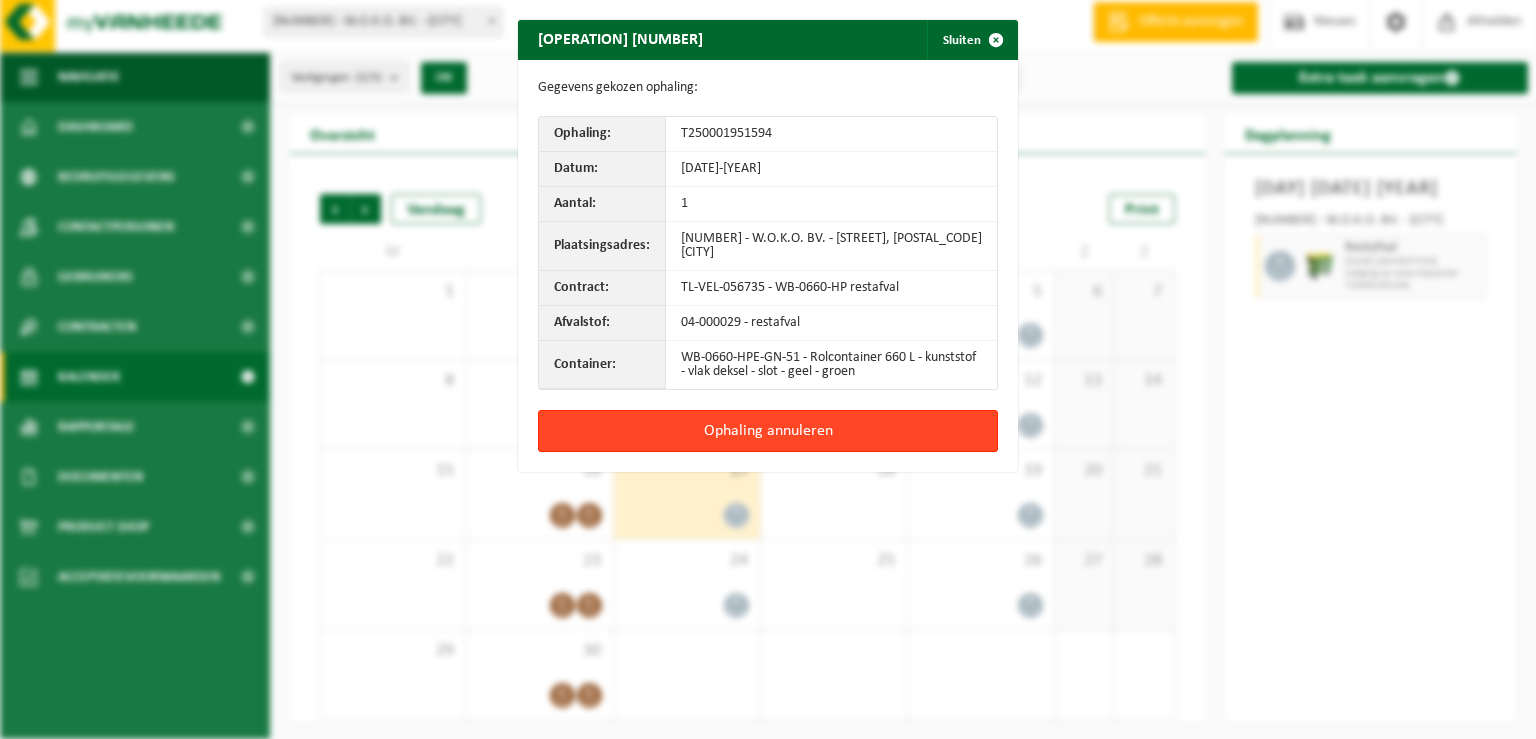 click on "Ophaling annuleren" at bounding box center (768, 431) 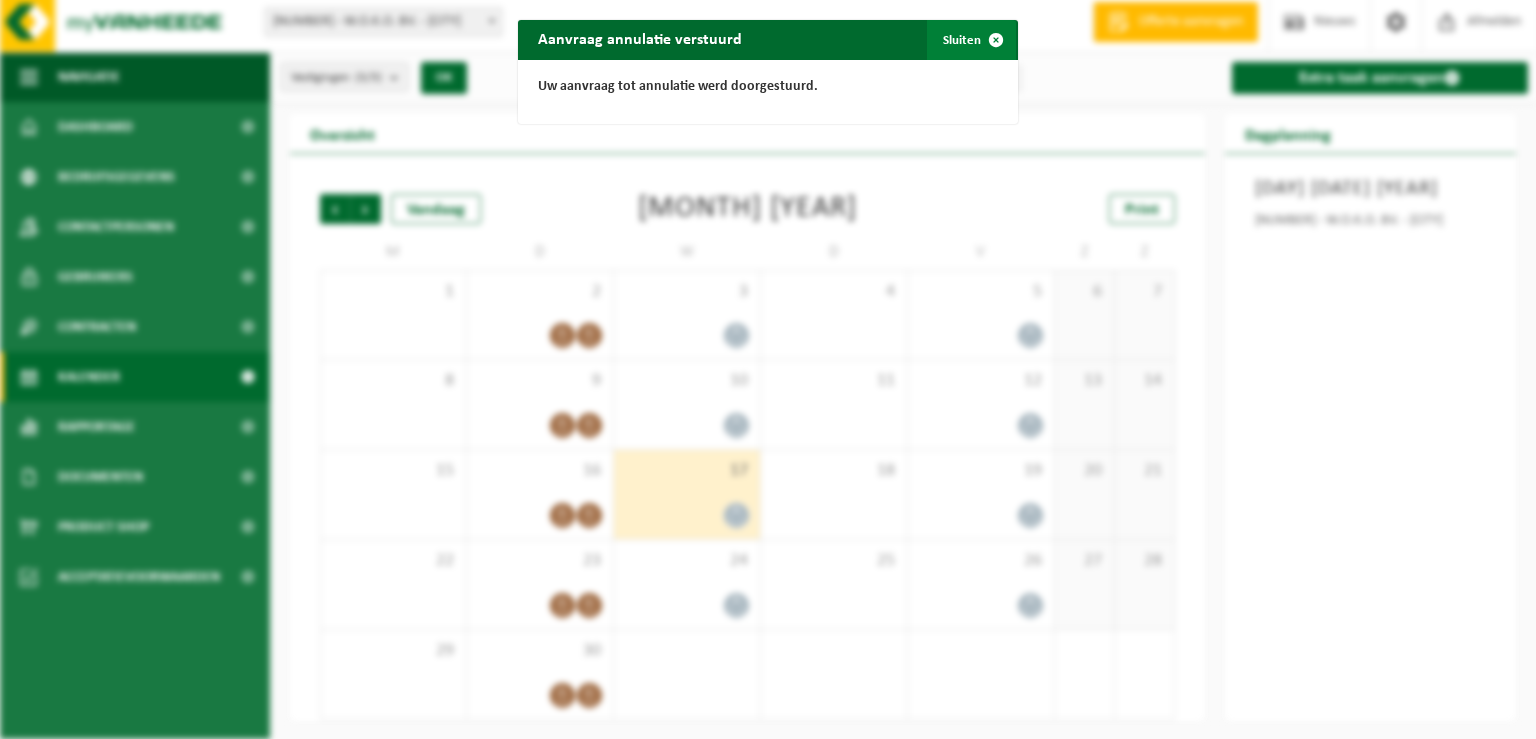 click on "Sluiten" at bounding box center [971, 40] 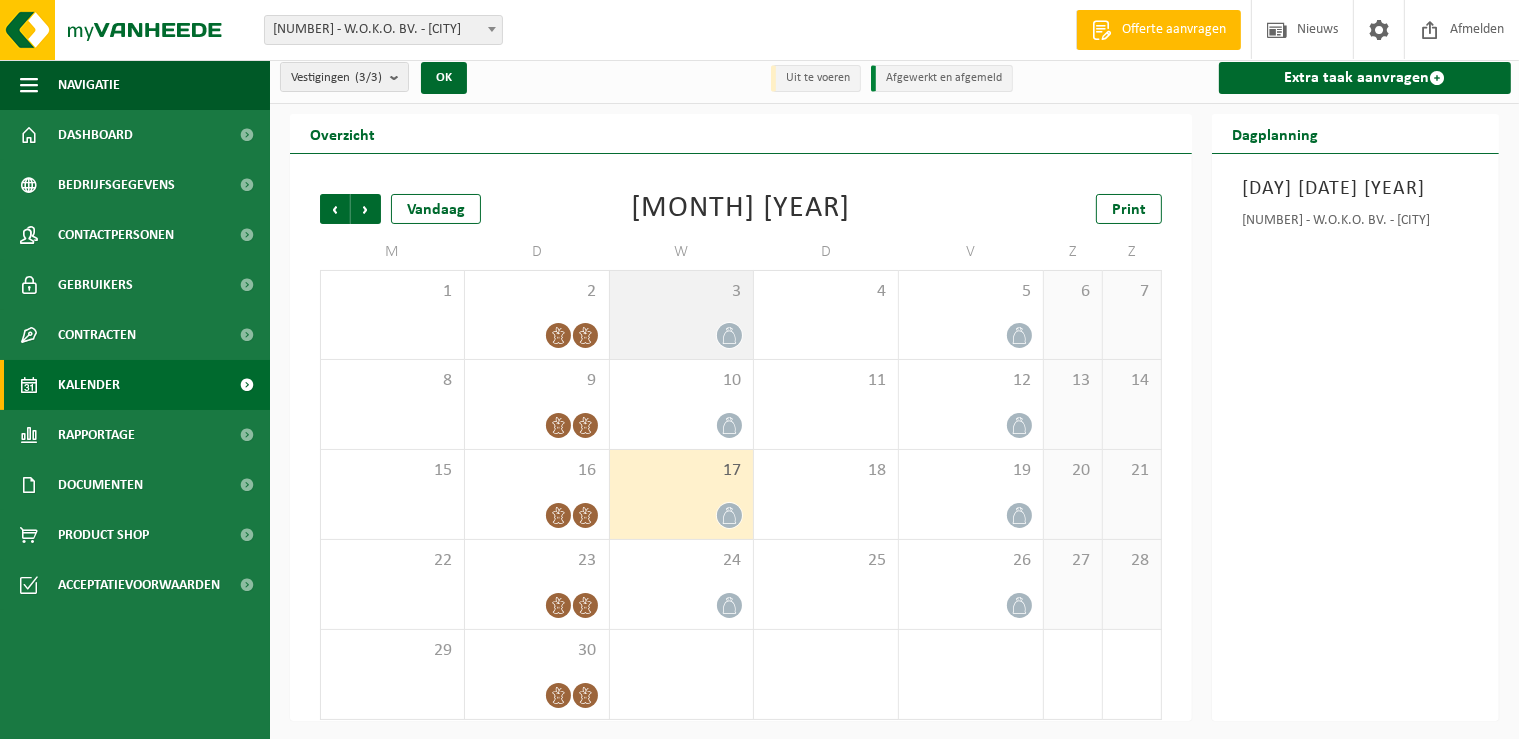 click at bounding box center [682, 335] 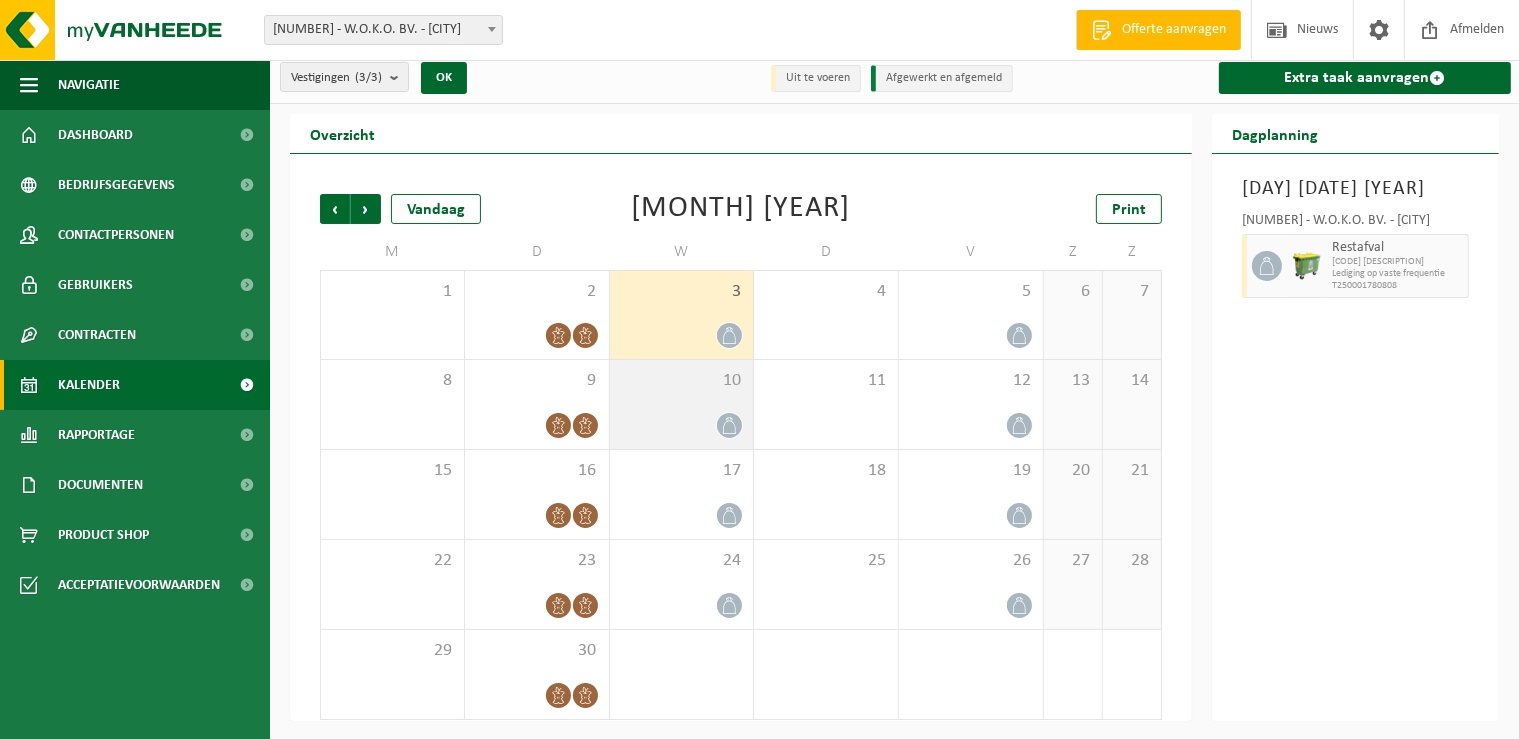 click on "10" at bounding box center (682, 404) 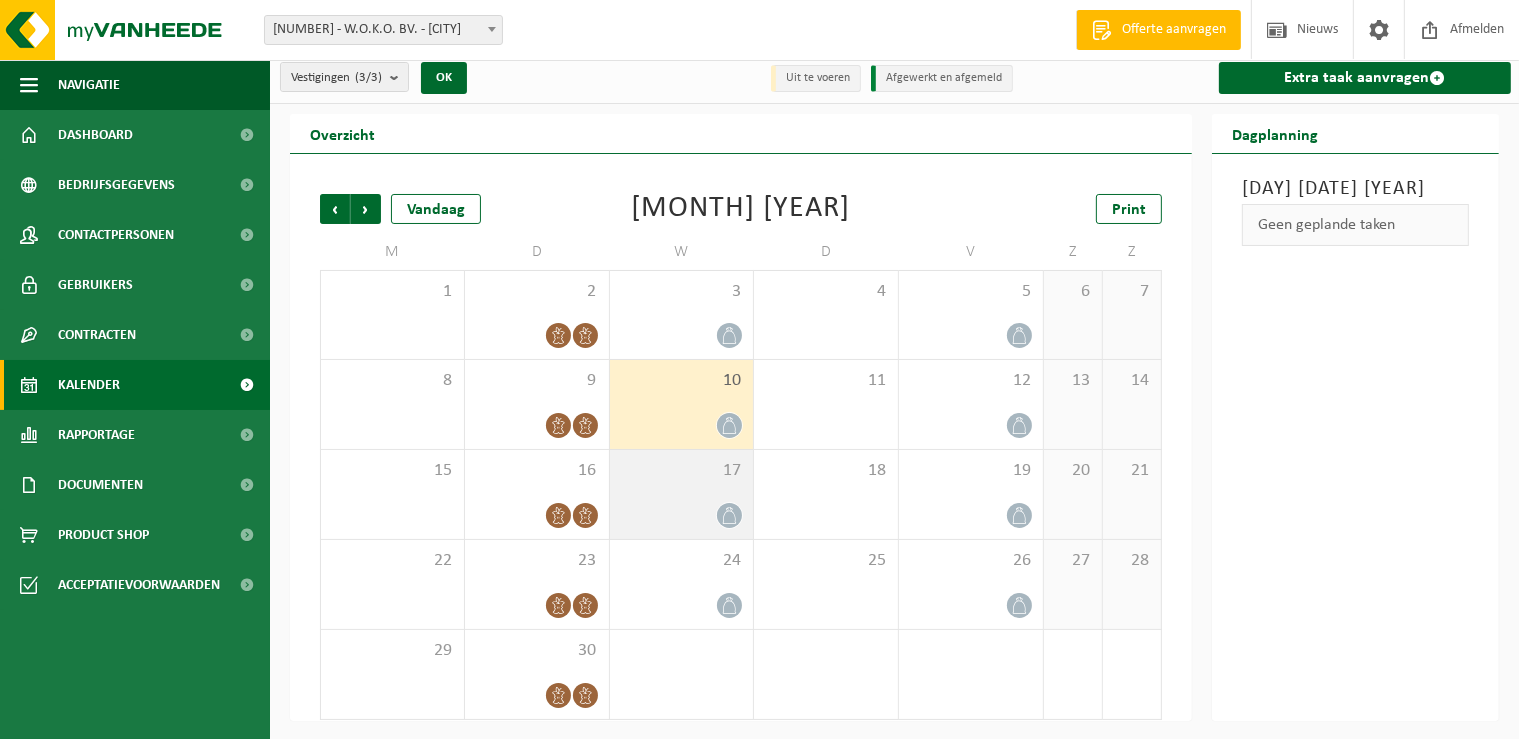 click on "17" at bounding box center [682, 471] 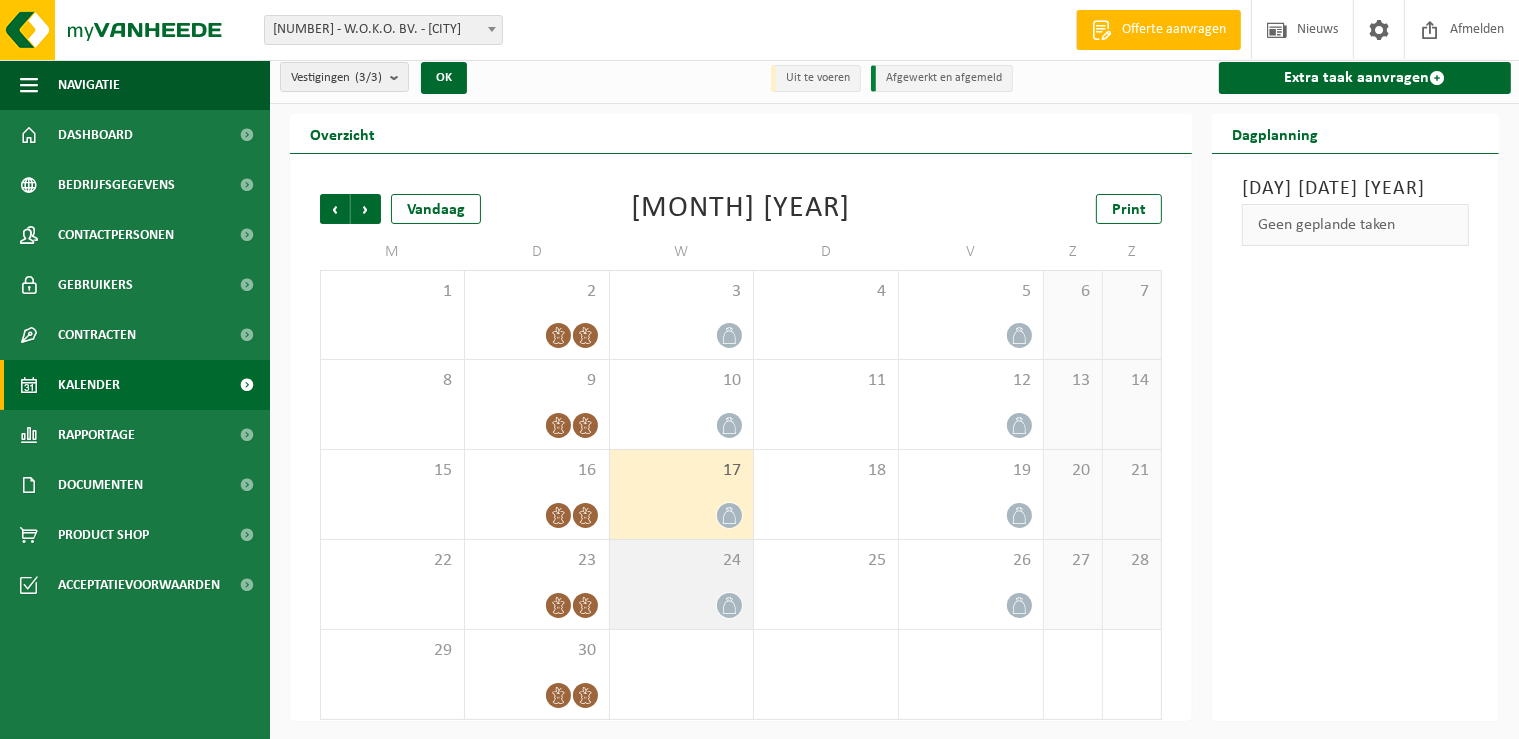 click on "24" at bounding box center [682, 584] 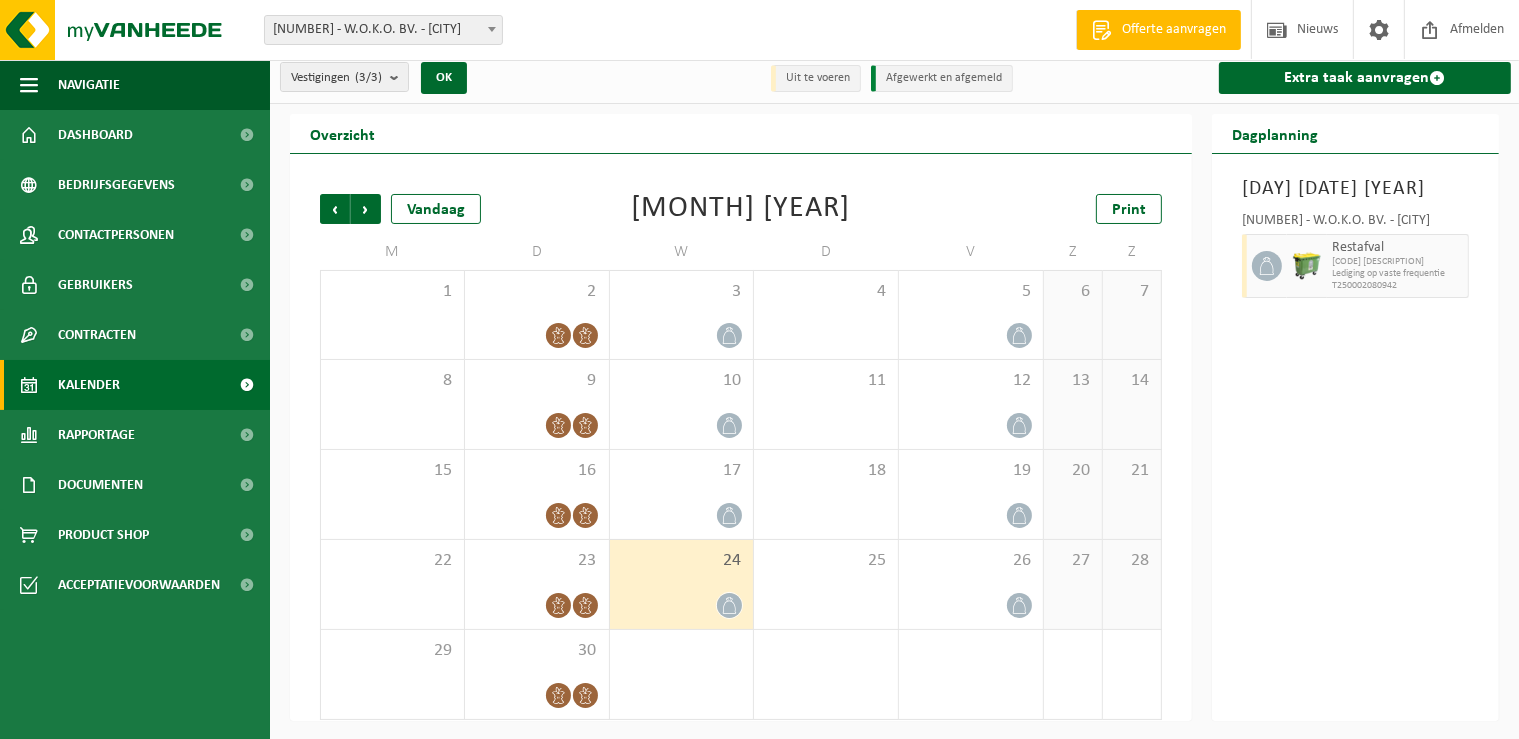 click on "24" at bounding box center (682, 584) 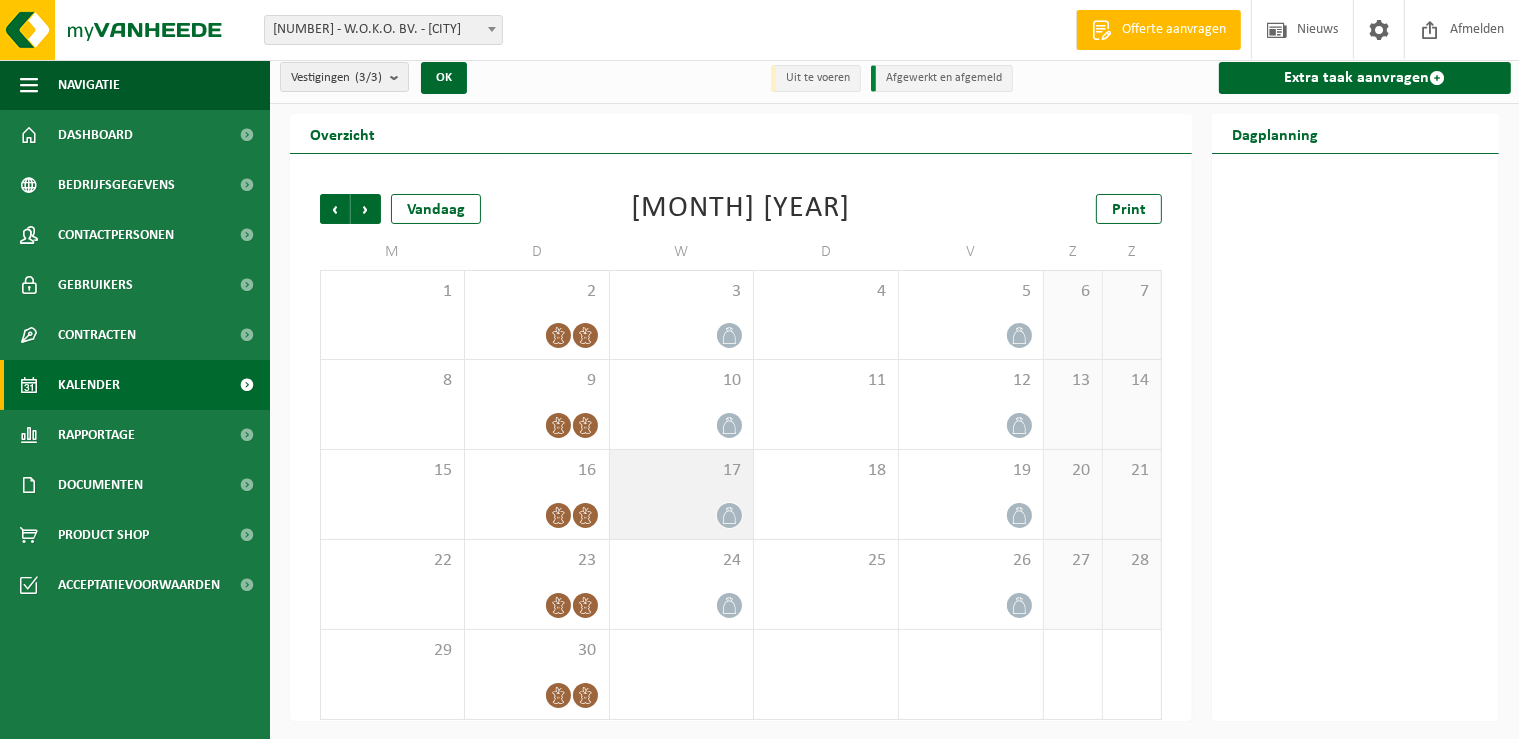 click 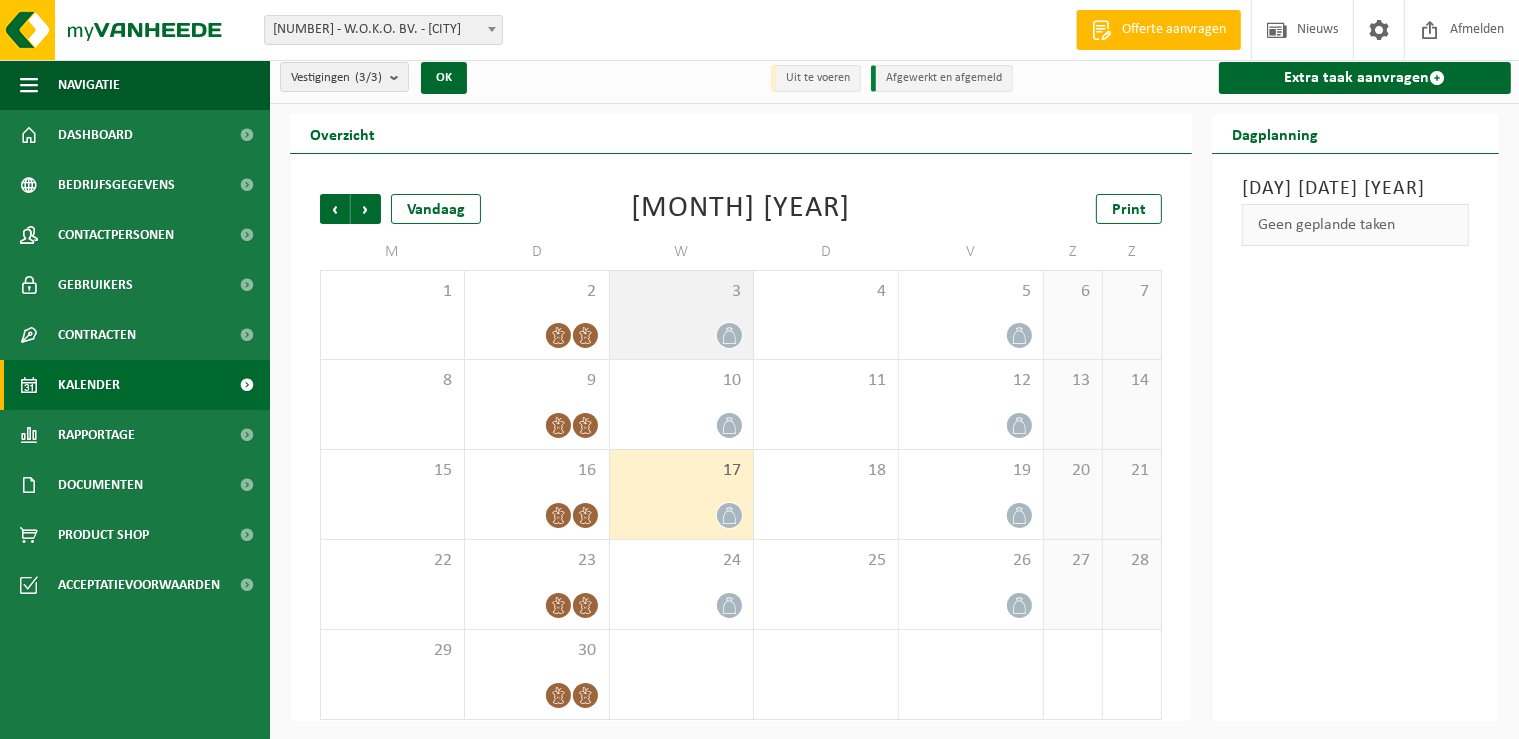 click 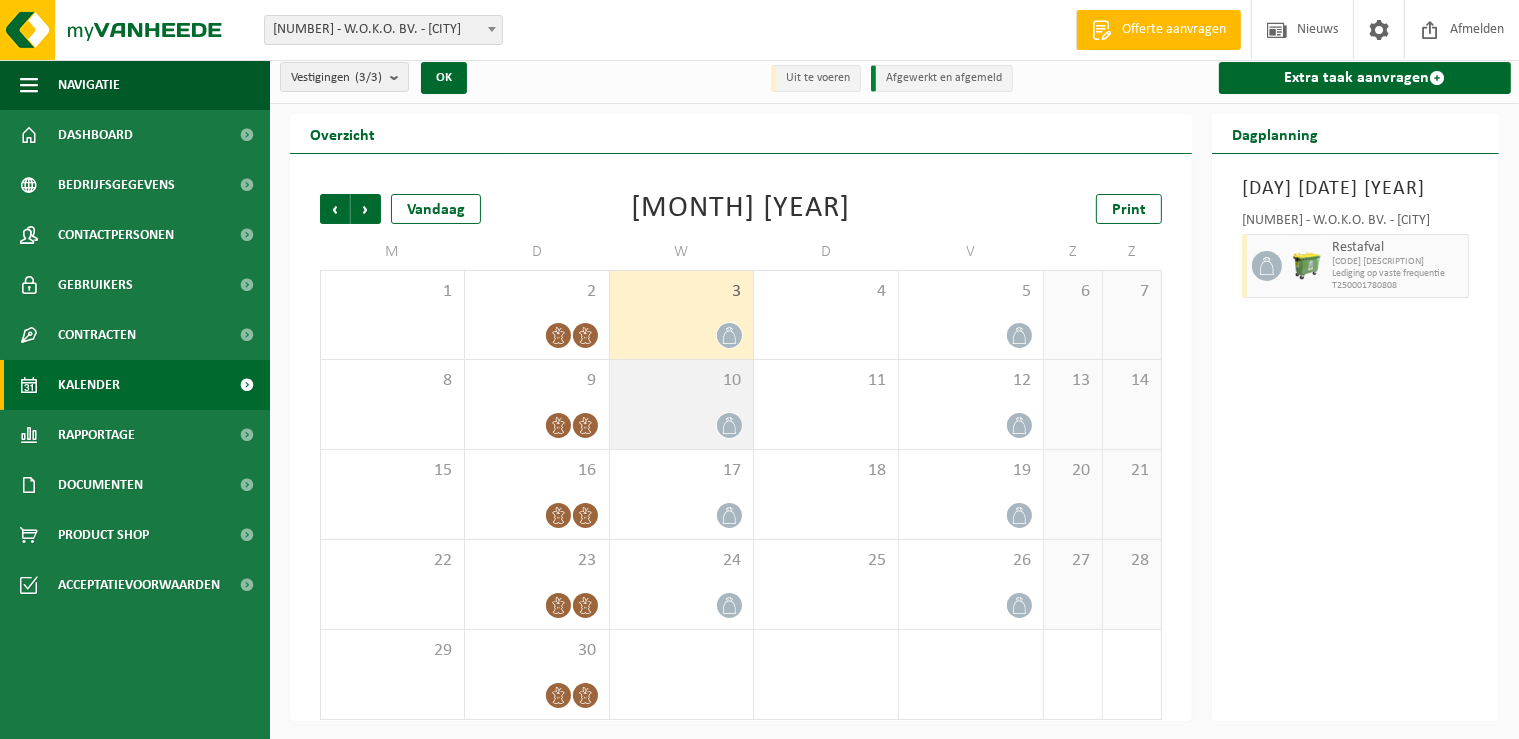 click on "10" at bounding box center [682, 404] 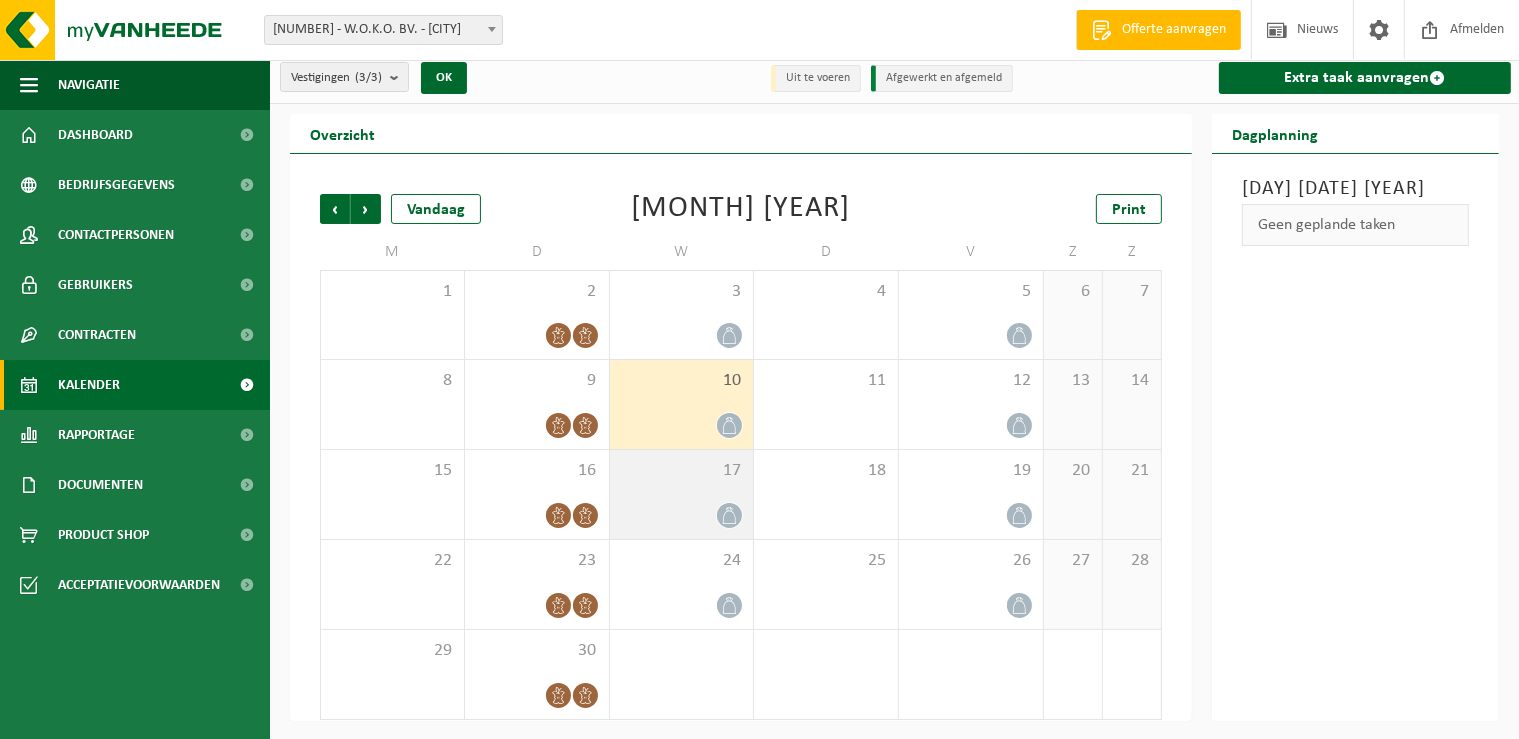 click on "17" at bounding box center [682, 494] 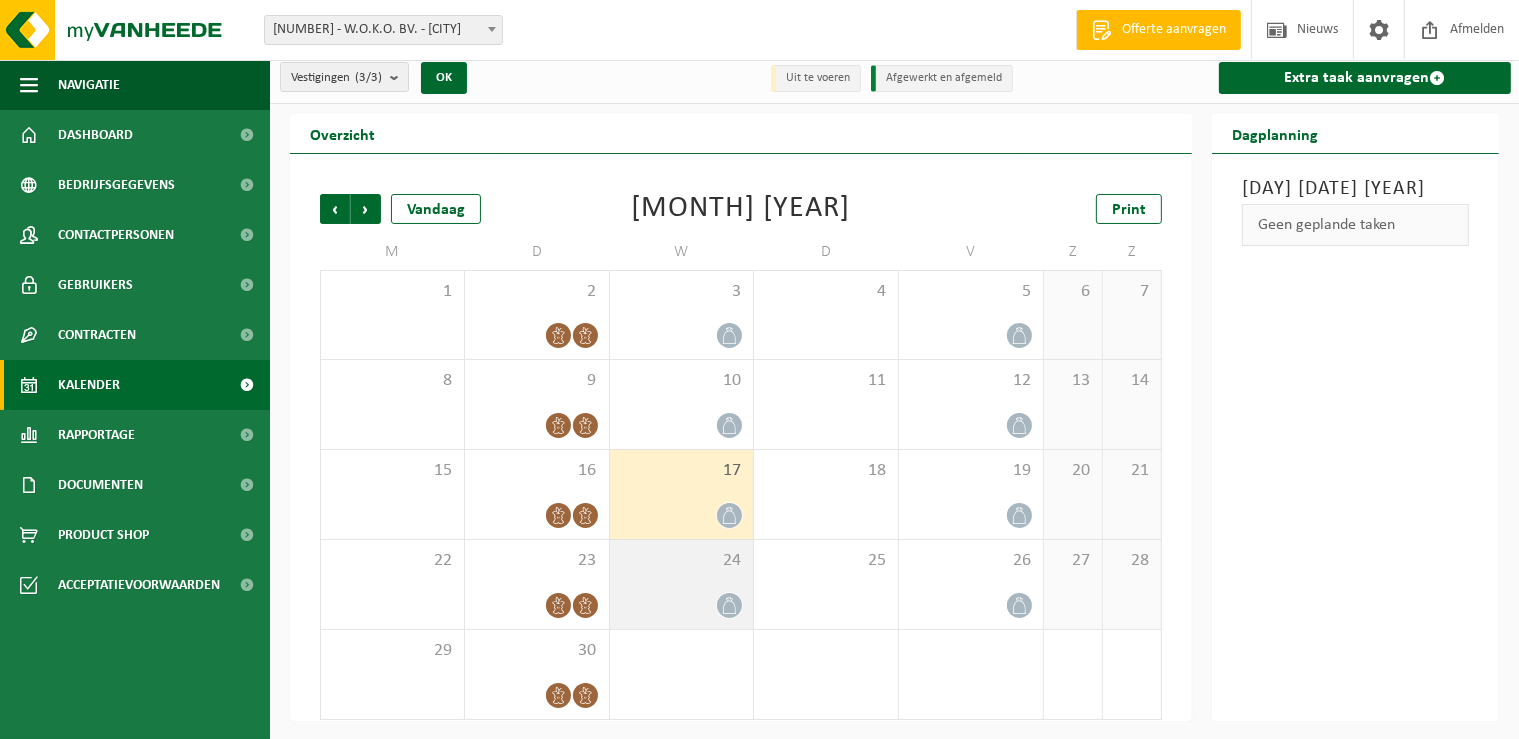 click on "24" at bounding box center (682, 584) 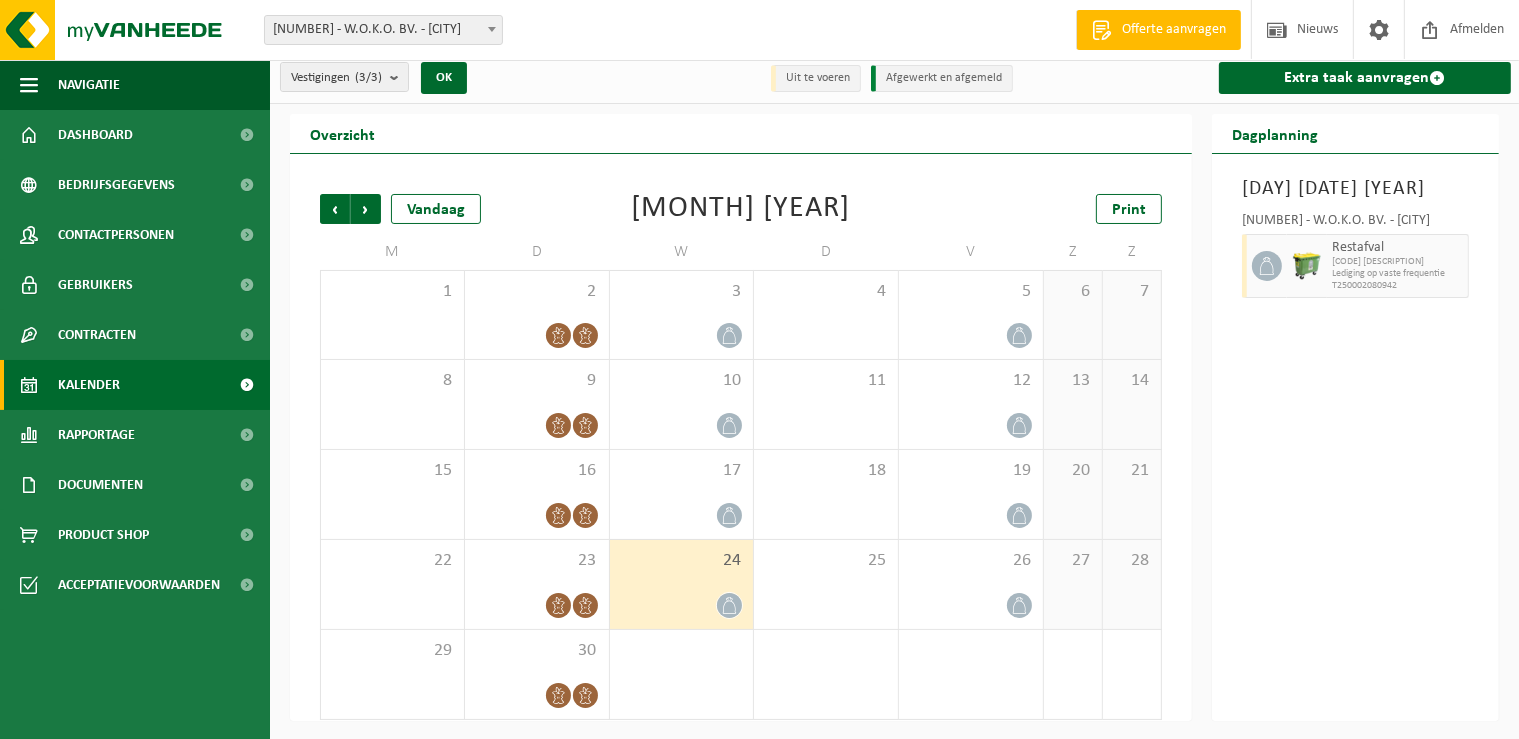 click at bounding box center [729, 605] 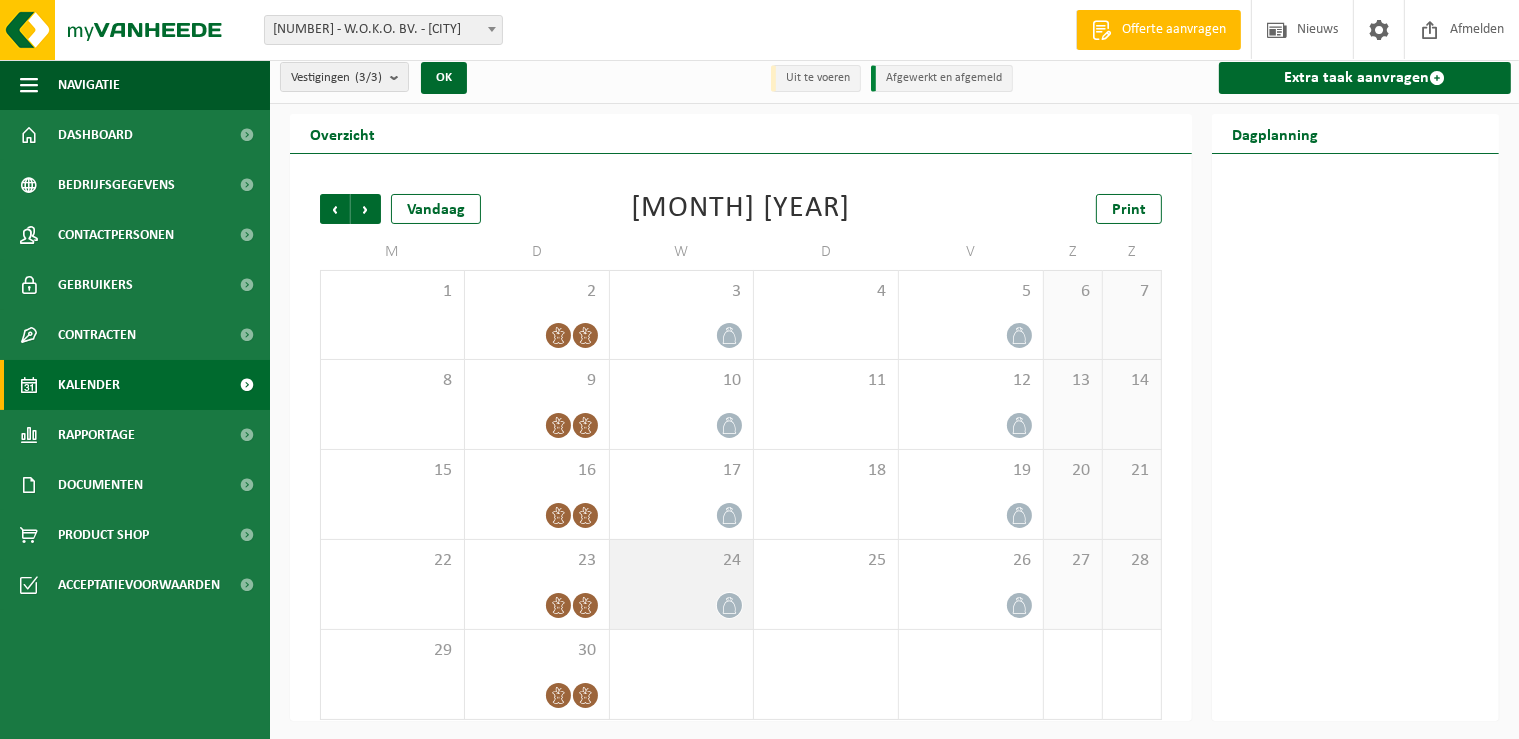 click on "24" at bounding box center [682, 584] 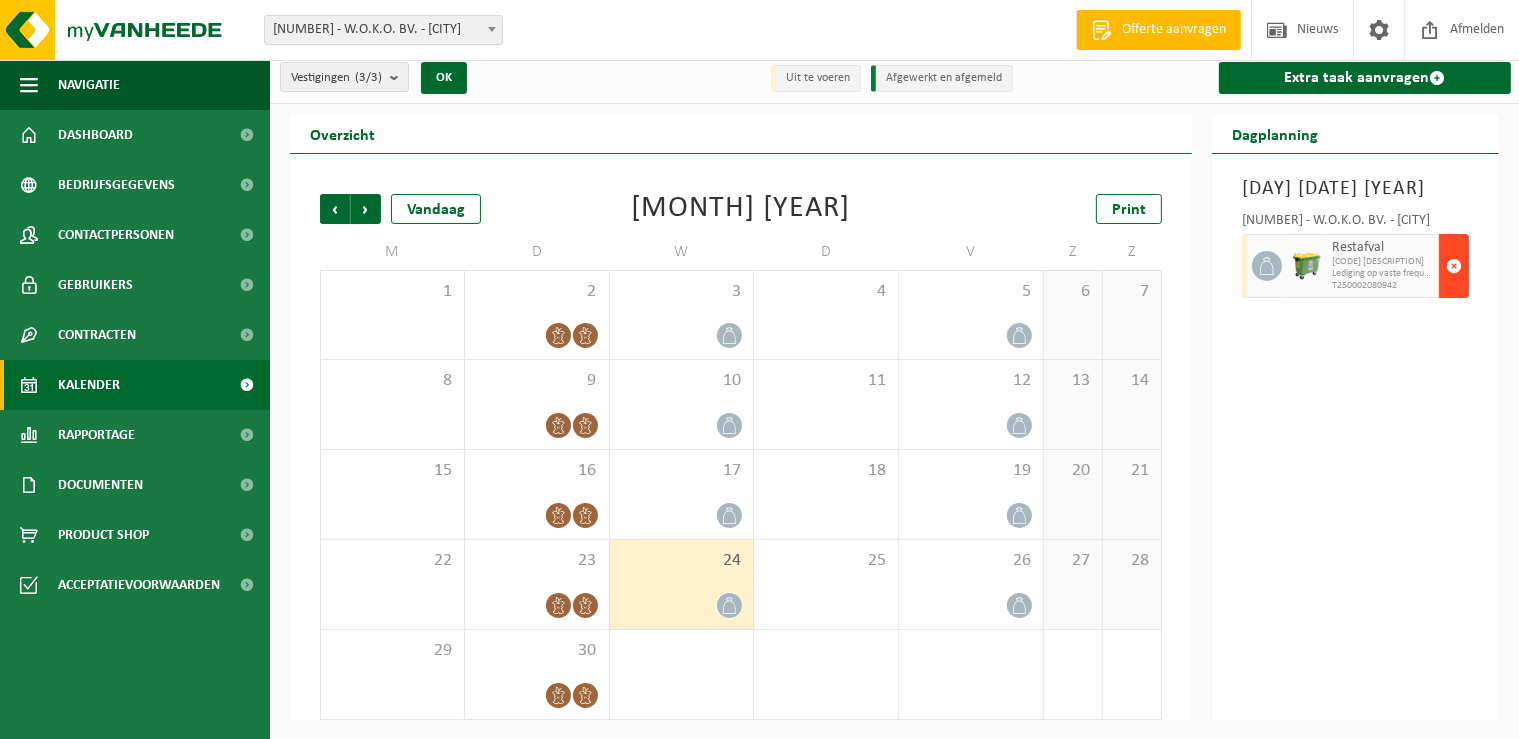 click at bounding box center (1454, 266) 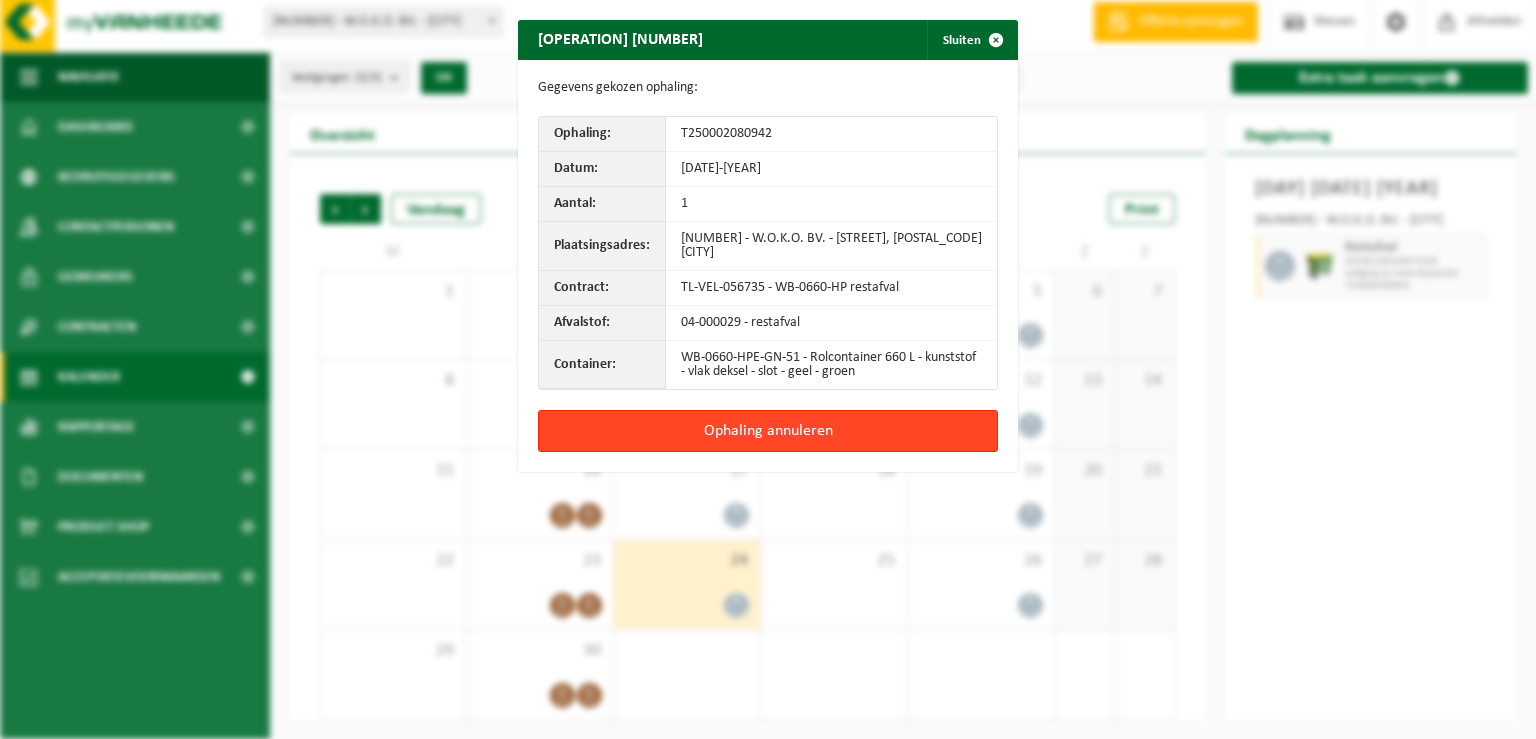 click on "Ophaling annuleren" at bounding box center [768, 431] 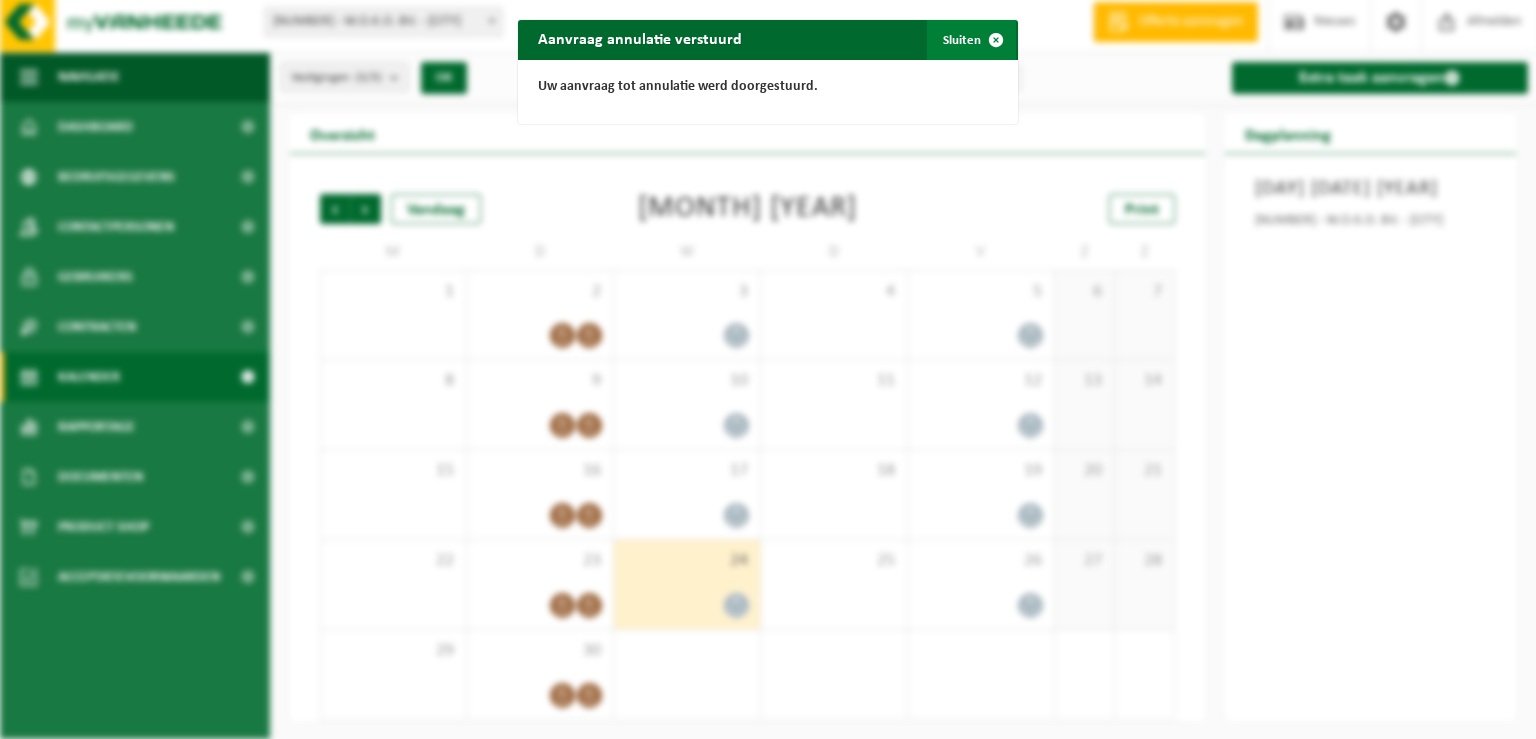 click on "Sluiten" at bounding box center (971, 40) 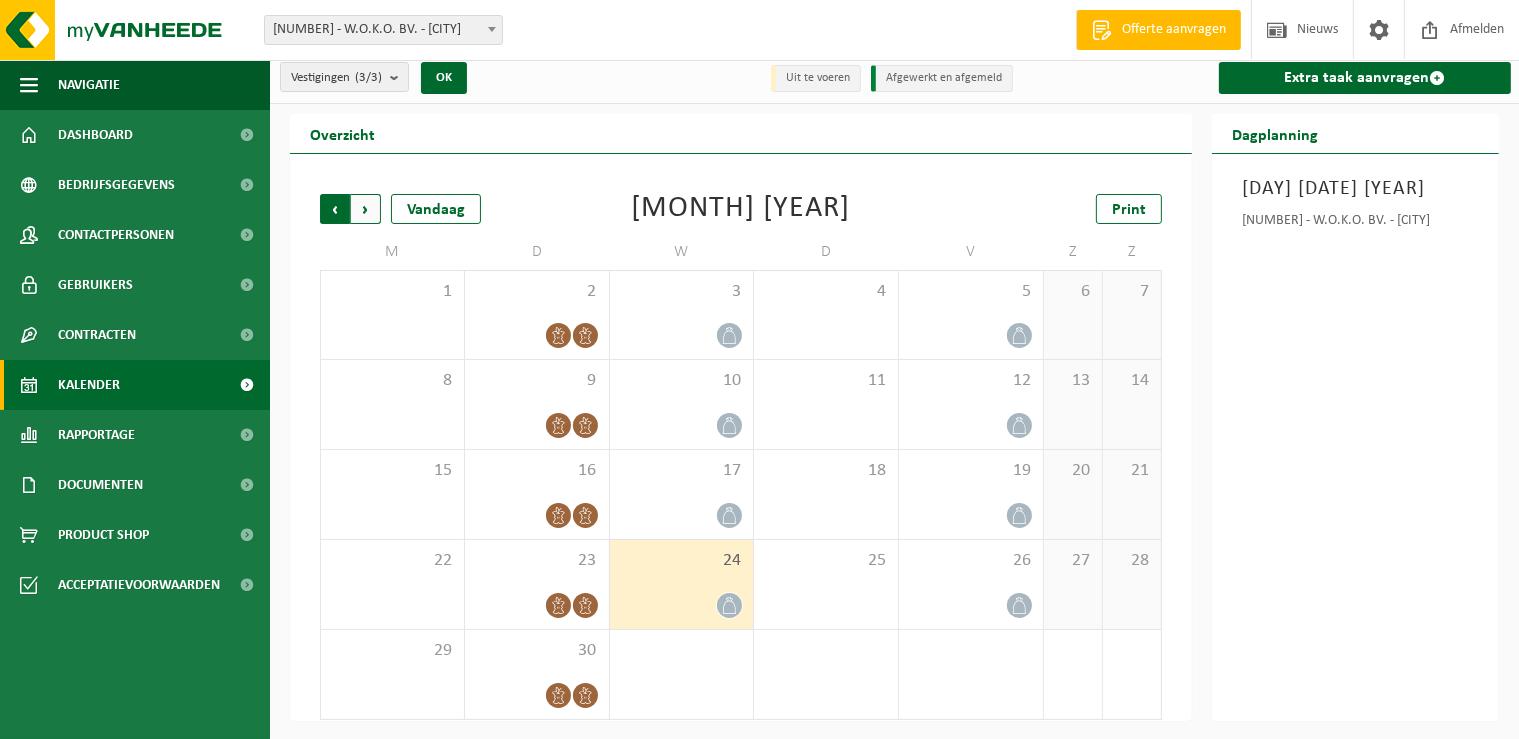 click on "Volgende" at bounding box center (366, 209) 